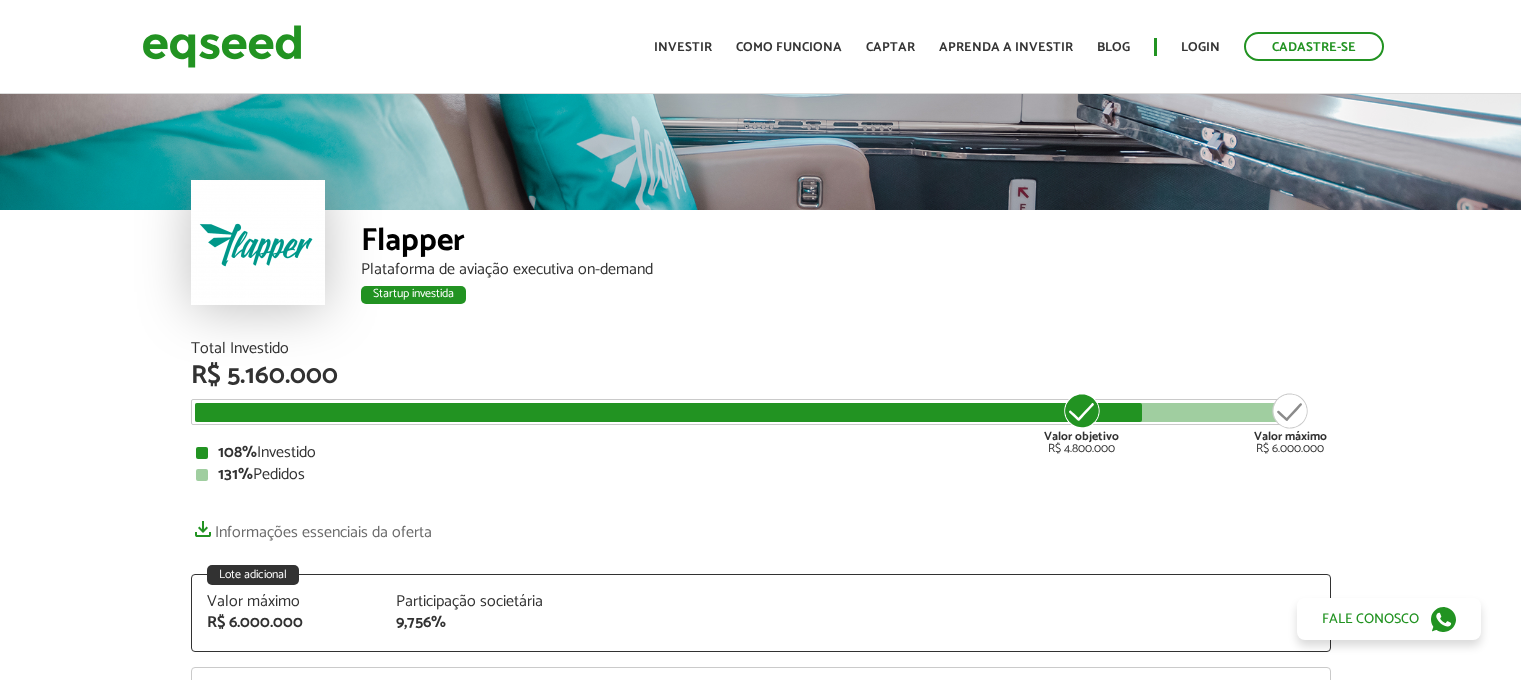 scroll, scrollTop: 0, scrollLeft: 0, axis: both 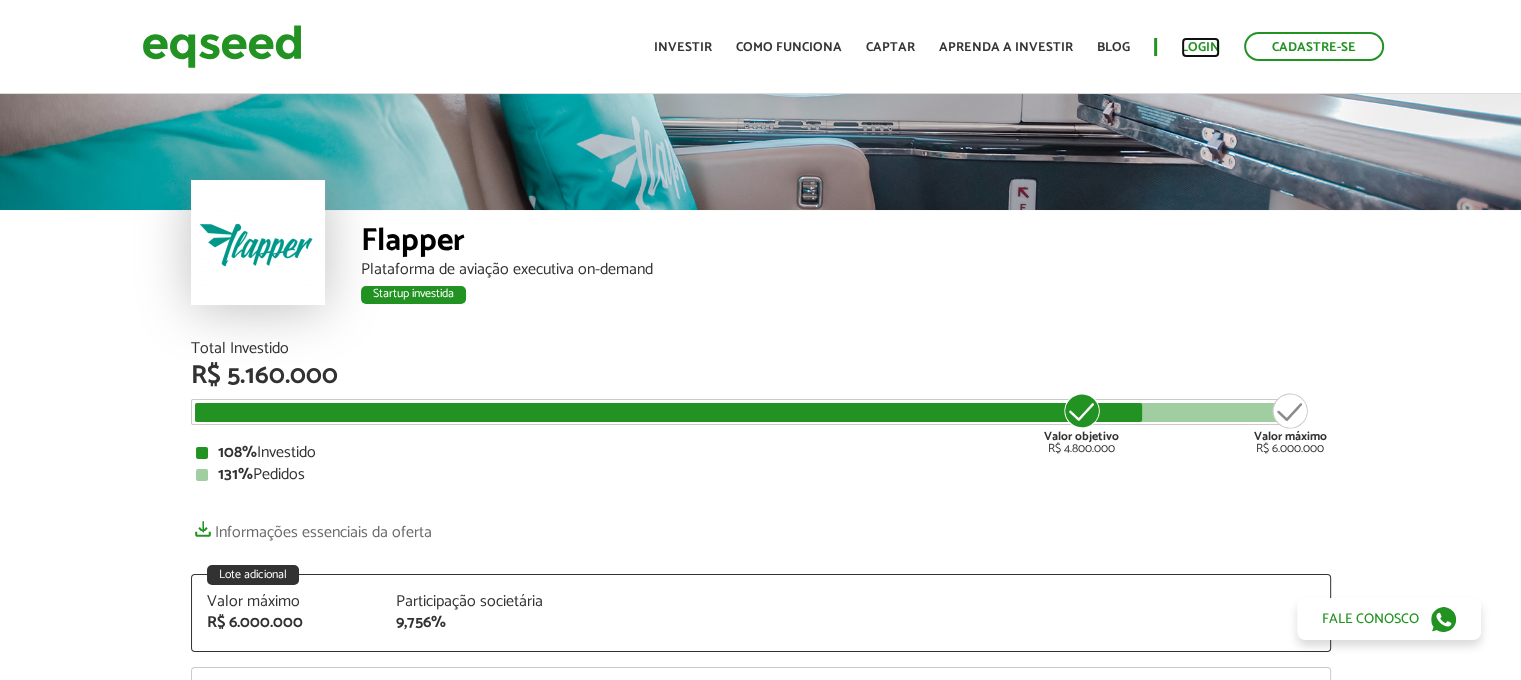 click on "Login" at bounding box center [1200, 47] 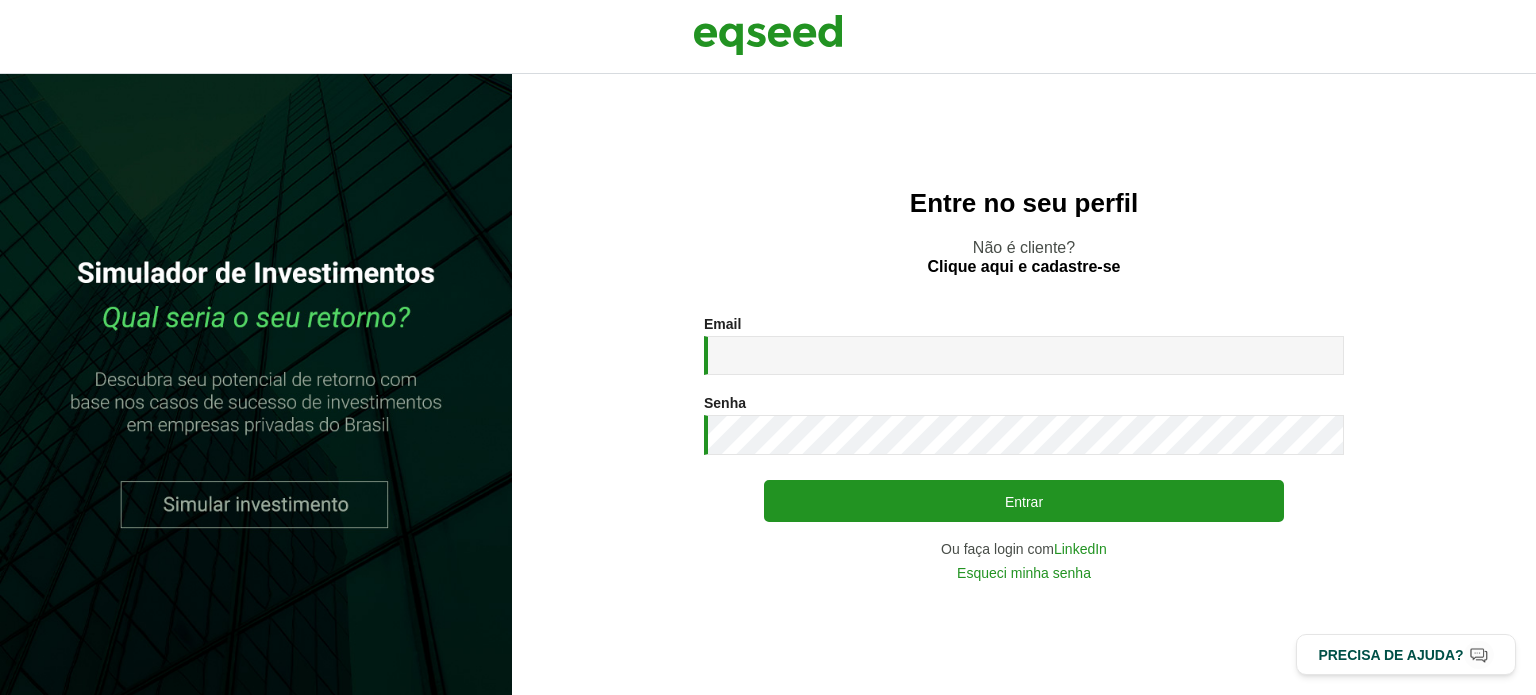 scroll, scrollTop: 0, scrollLeft: 0, axis: both 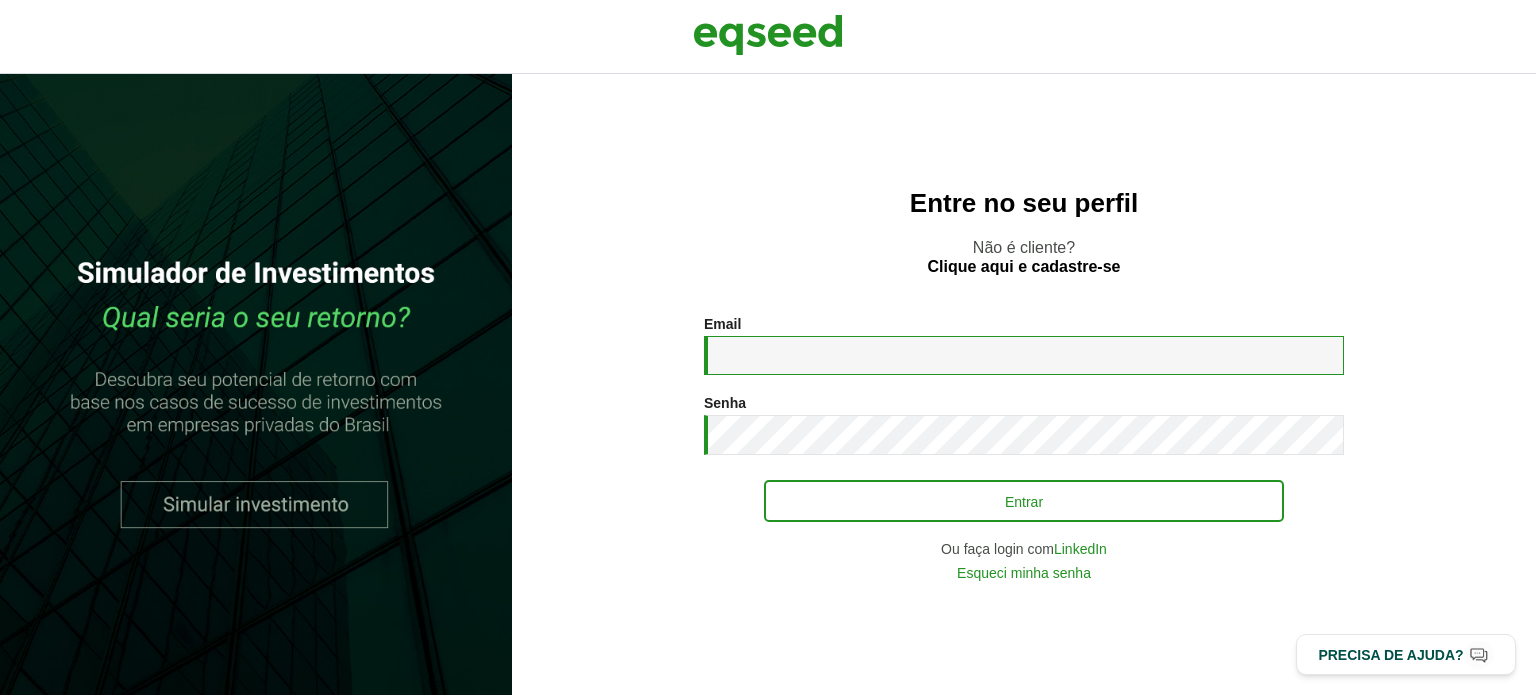 type on "**********" 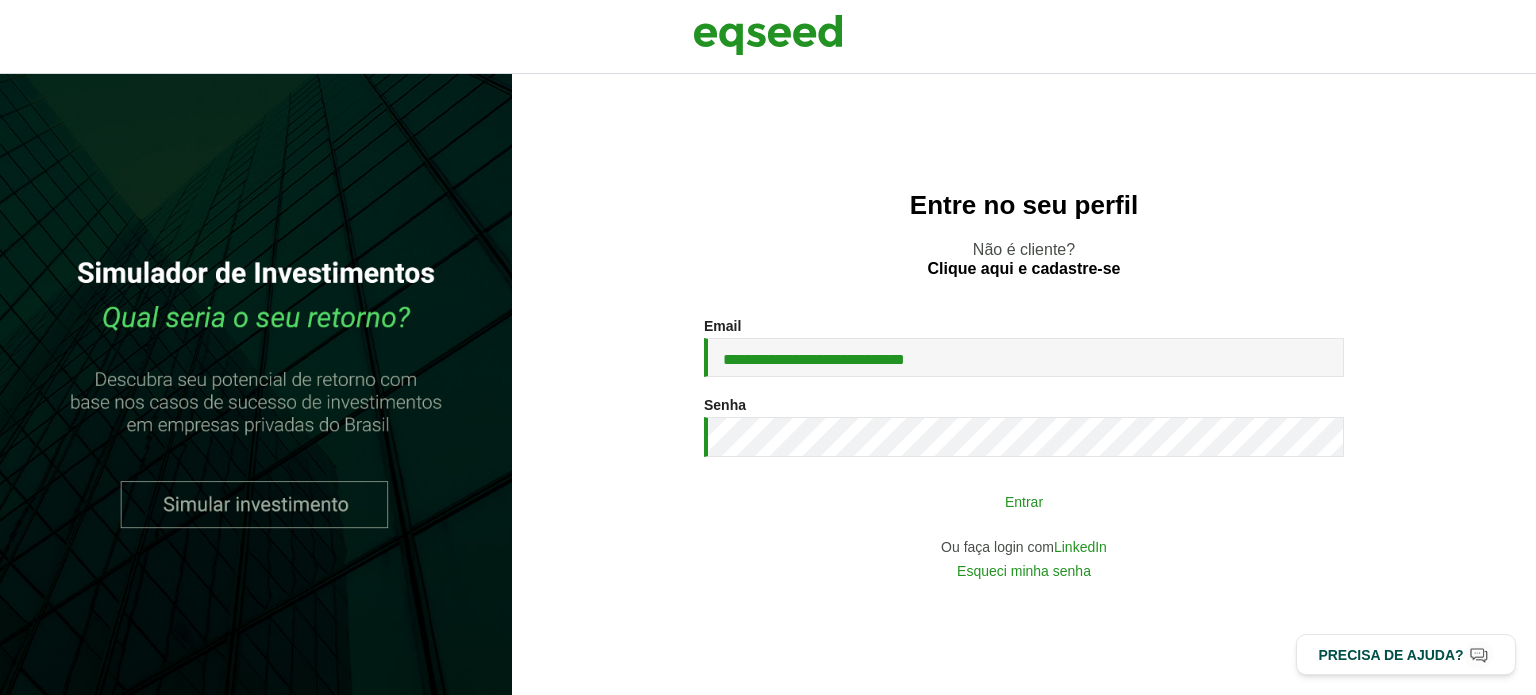 click on "Entrar" at bounding box center (1024, 501) 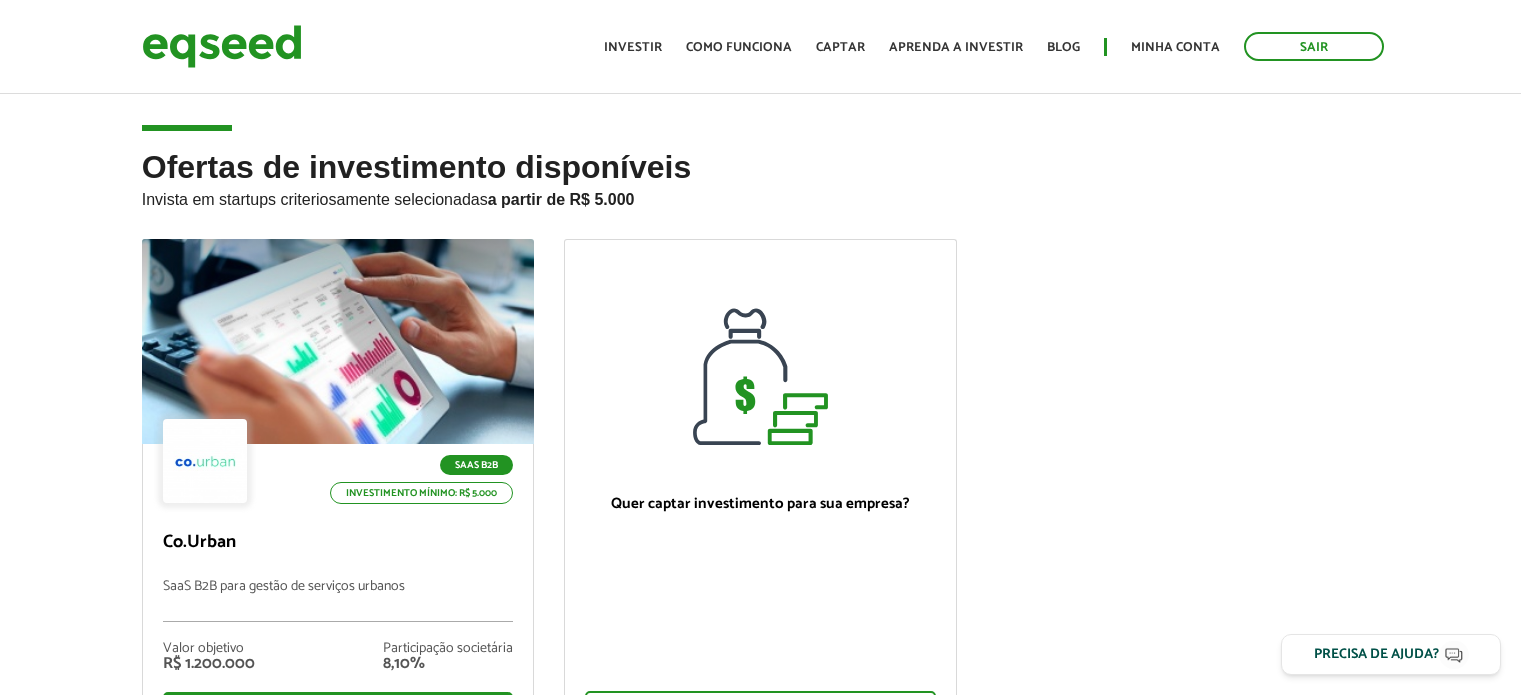 scroll, scrollTop: 0, scrollLeft: 0, axis: both 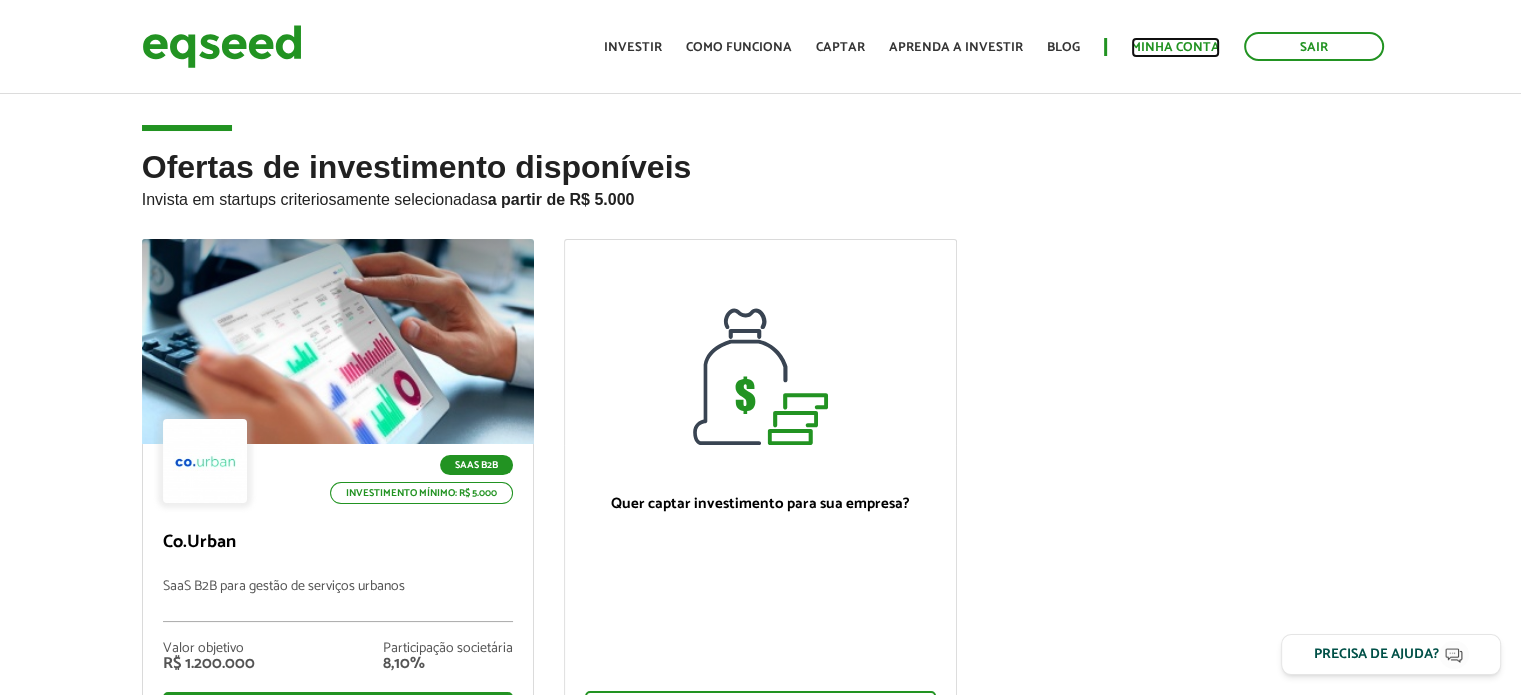 click on "Minha conta" at bounding box center (1175, 47) 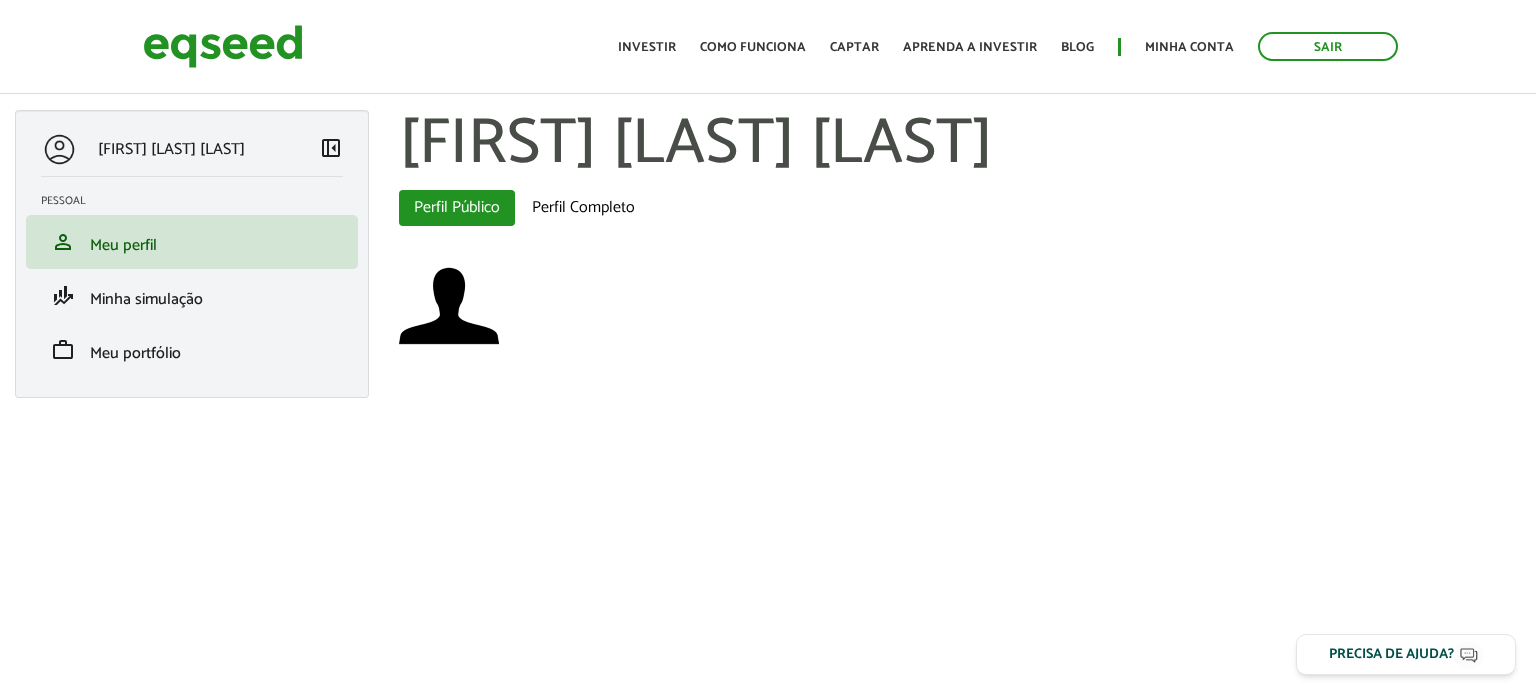 scroll, scrollTop: 0, scrollLeft: 0, axis: both 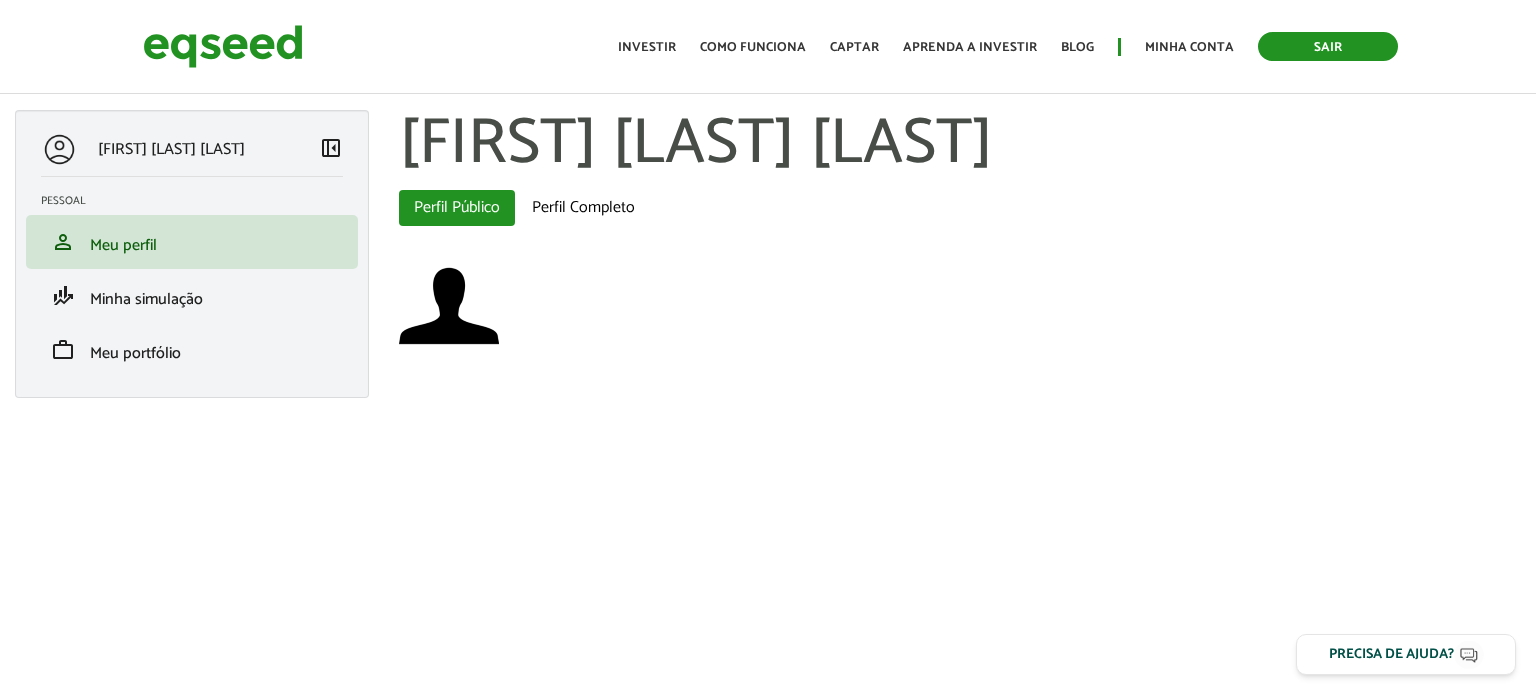 click on "Sair" at bounding box center [1328, 46] 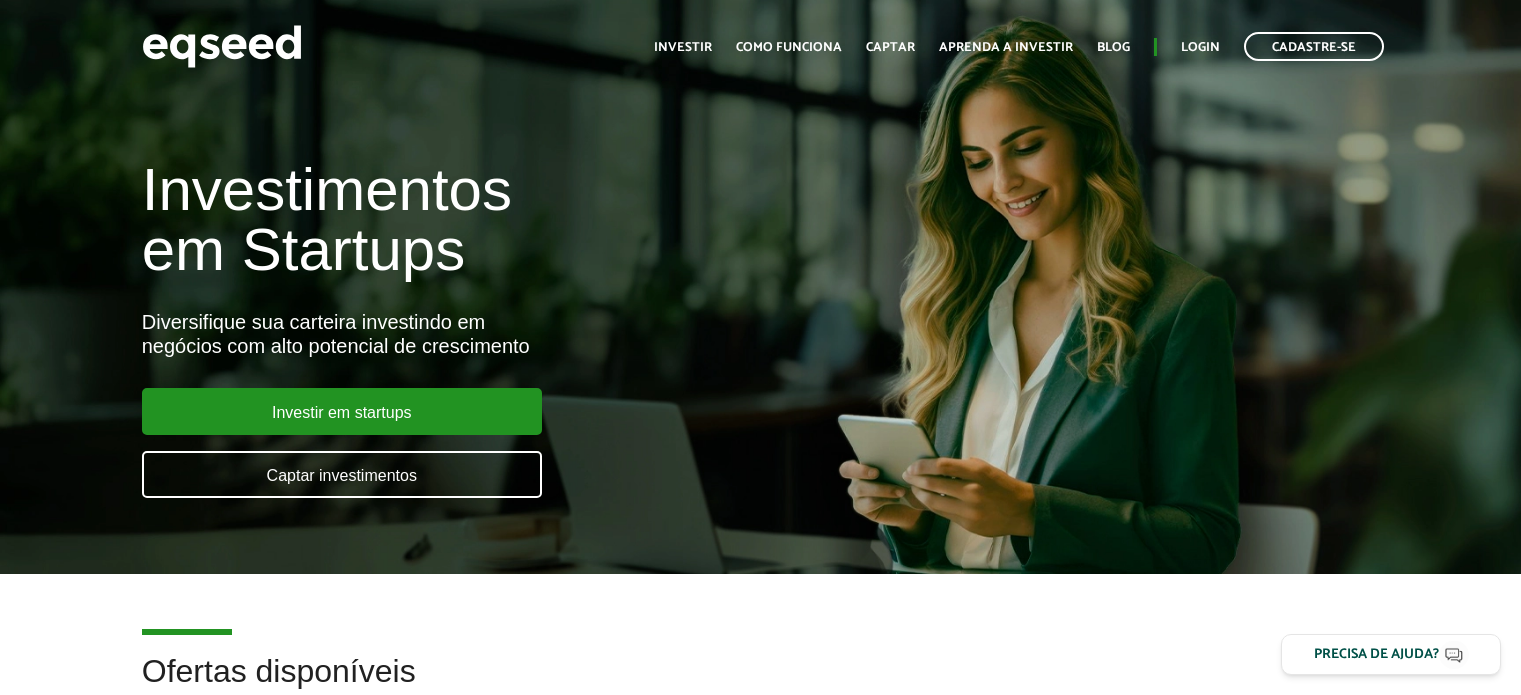 scroll, scrollTop: 0, scrollLeft: 0, axis: both 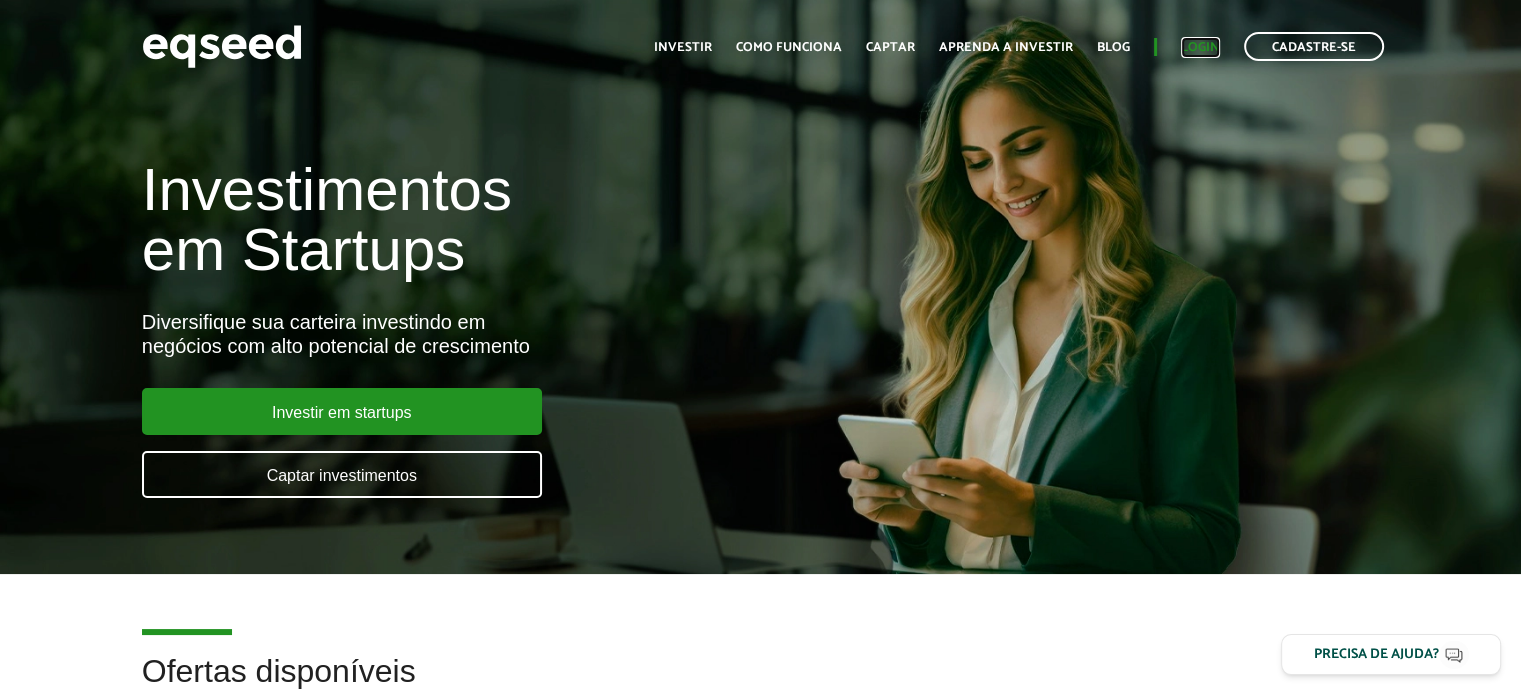 click on "Login" at bounding box center [1200, 47] 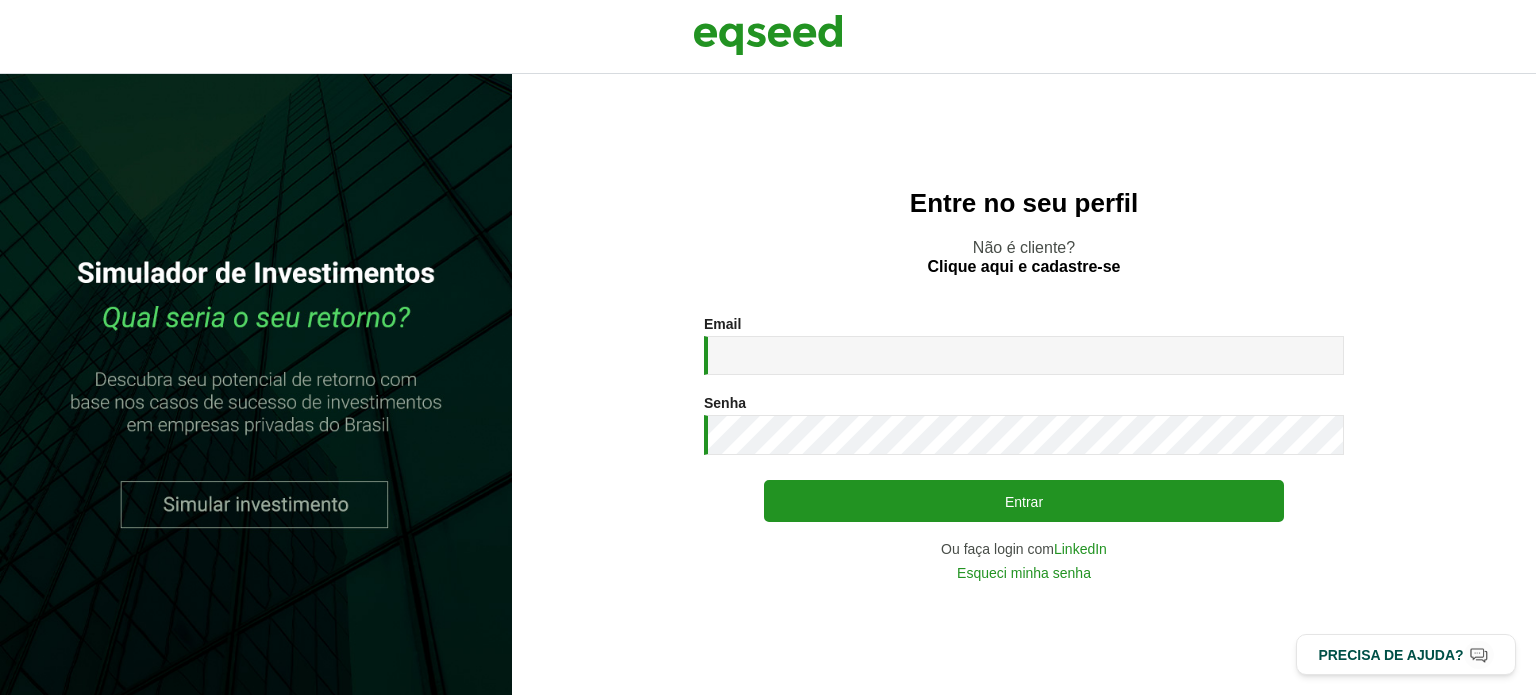 scroll, scrollTop: 0, scrollLeft: 0, axis: both 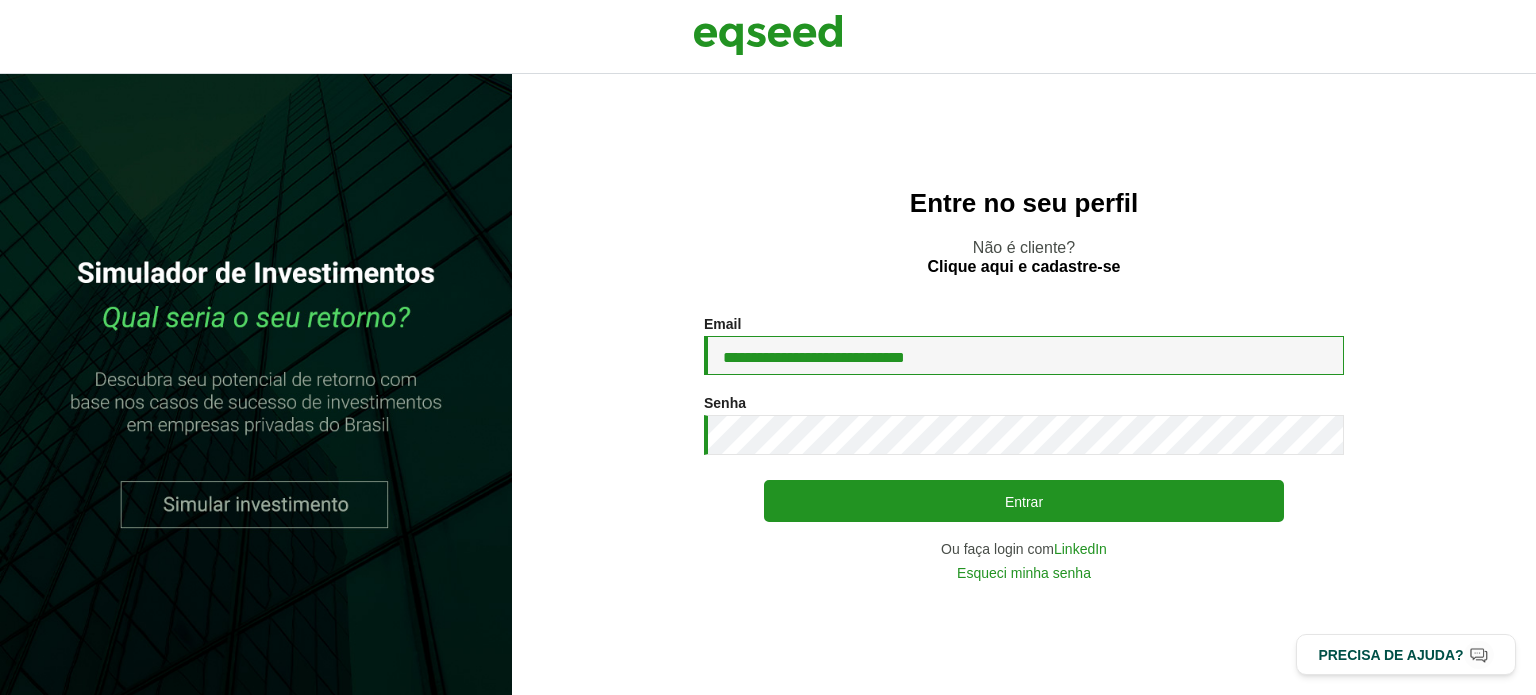 type on "**********" 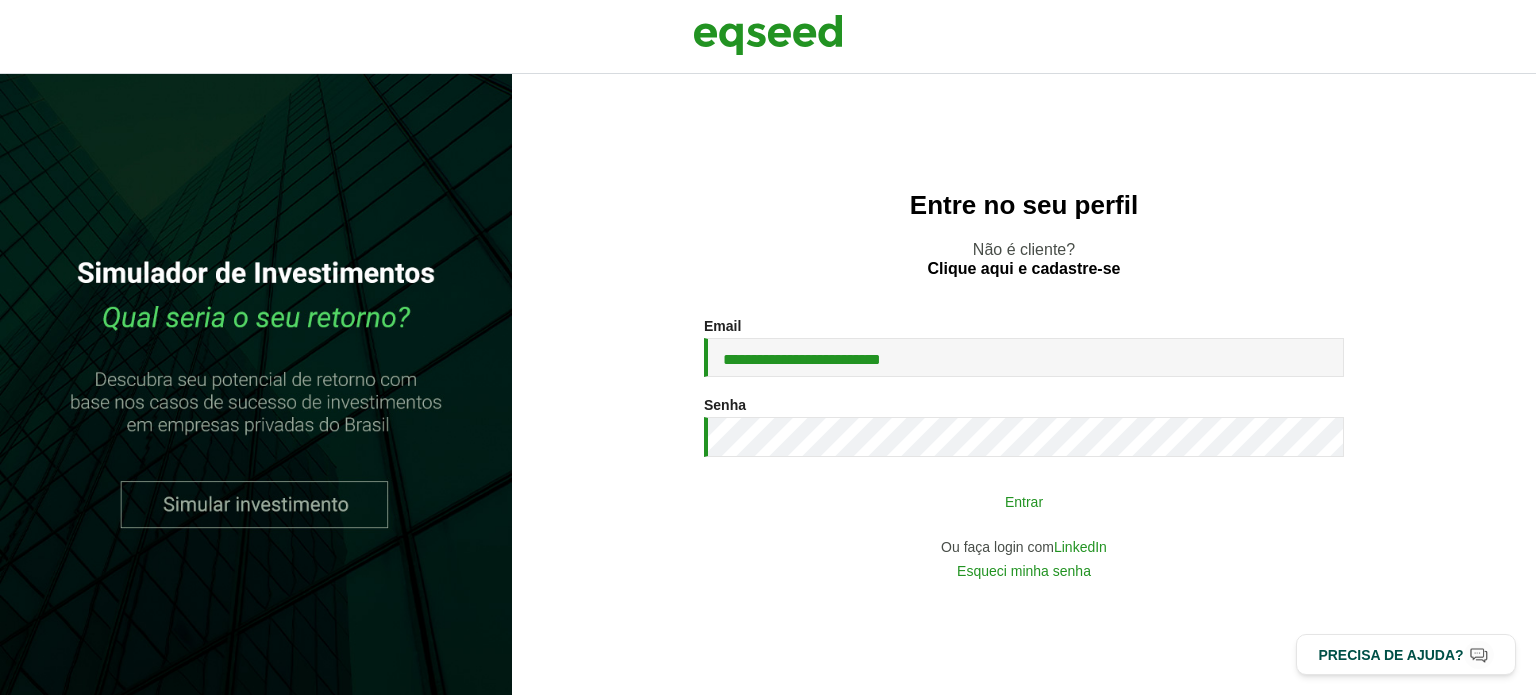 click on "Entrar" at bounding box center [1024, 501] 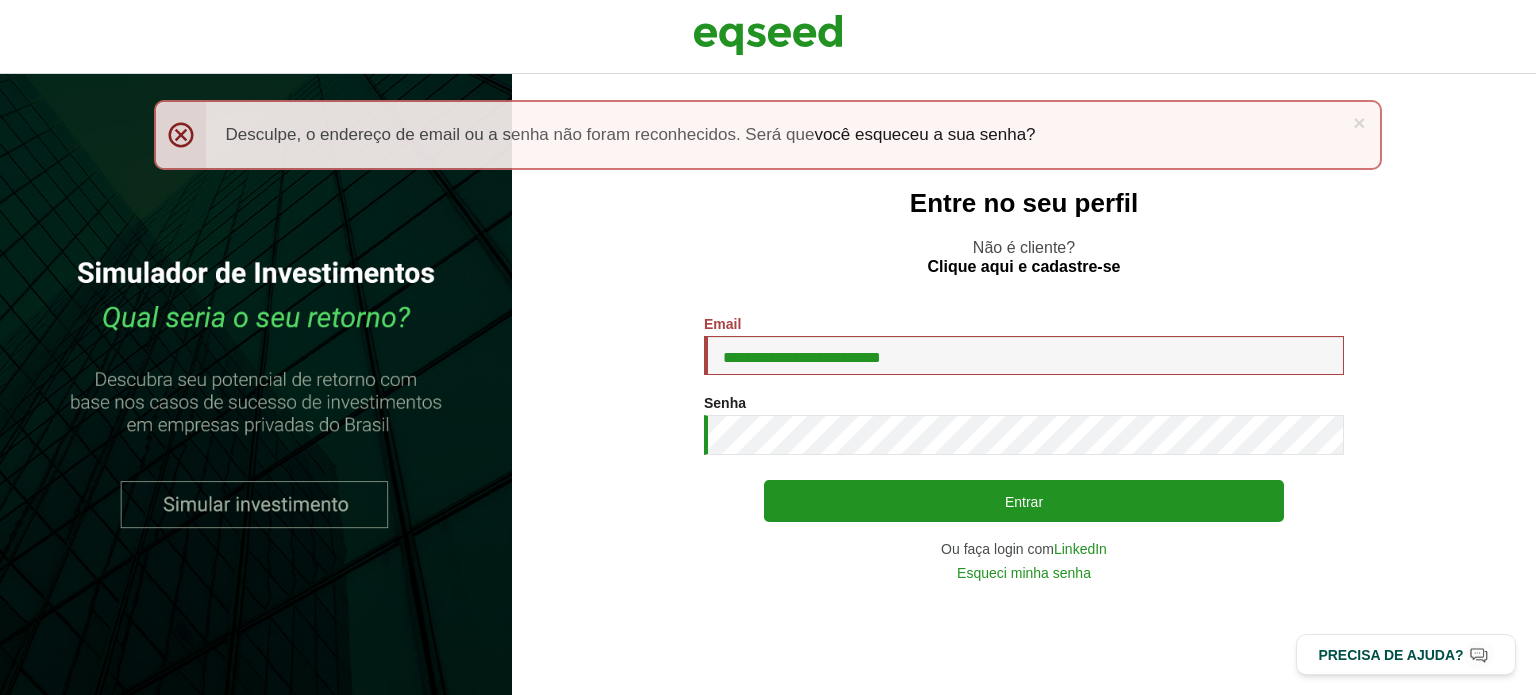scroll, scrollTop: 0, scrollLeft: 0, axis: both 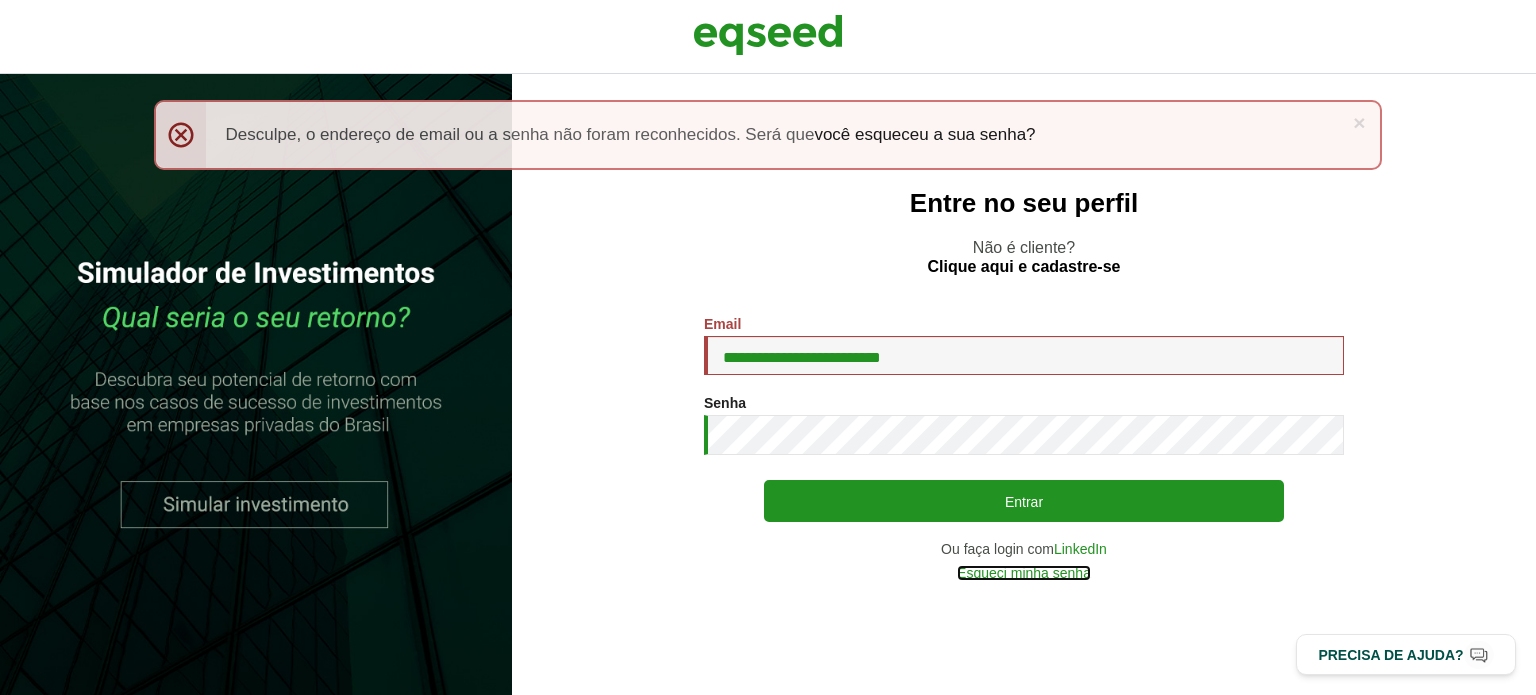 click on "Esqueci minha senha" at bounding box center (1024, 573) 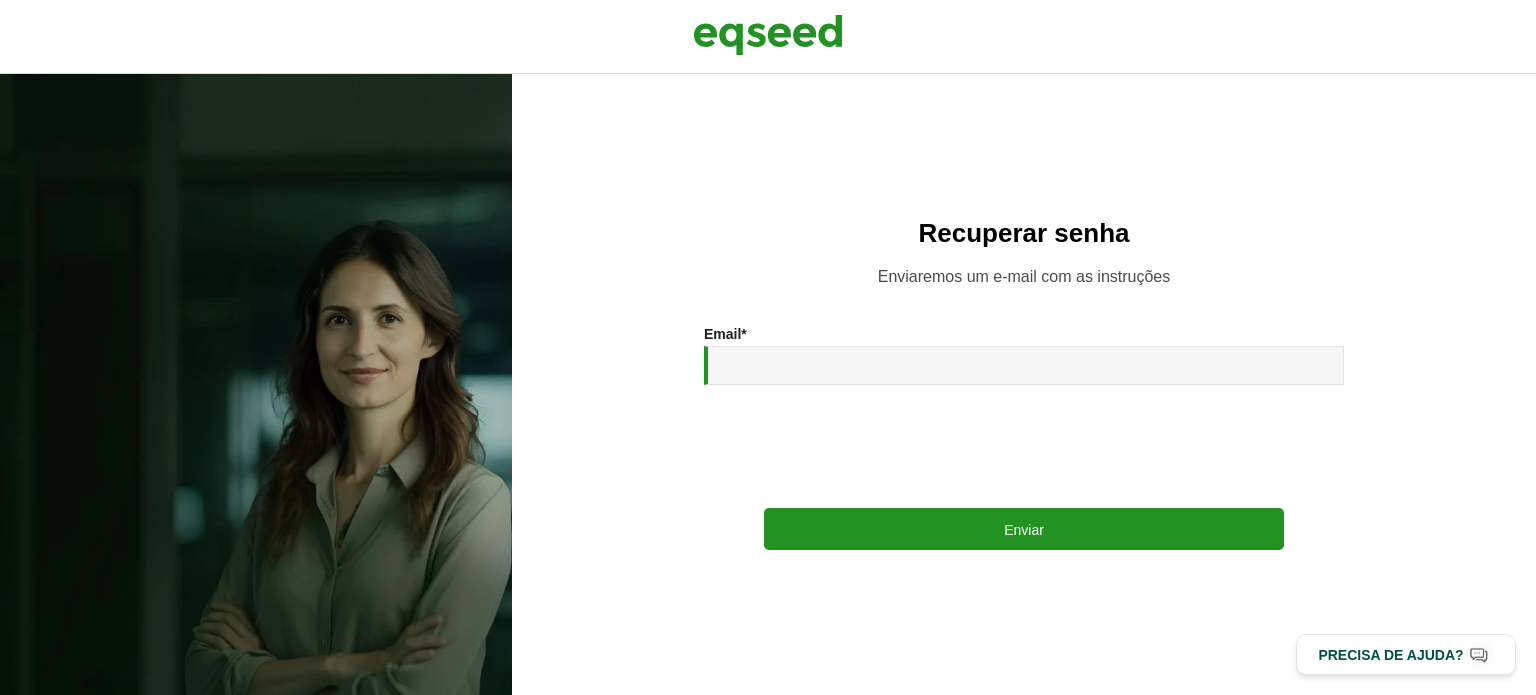 scroll, scrollTop: 0, scrollLeft: 0, axis: both 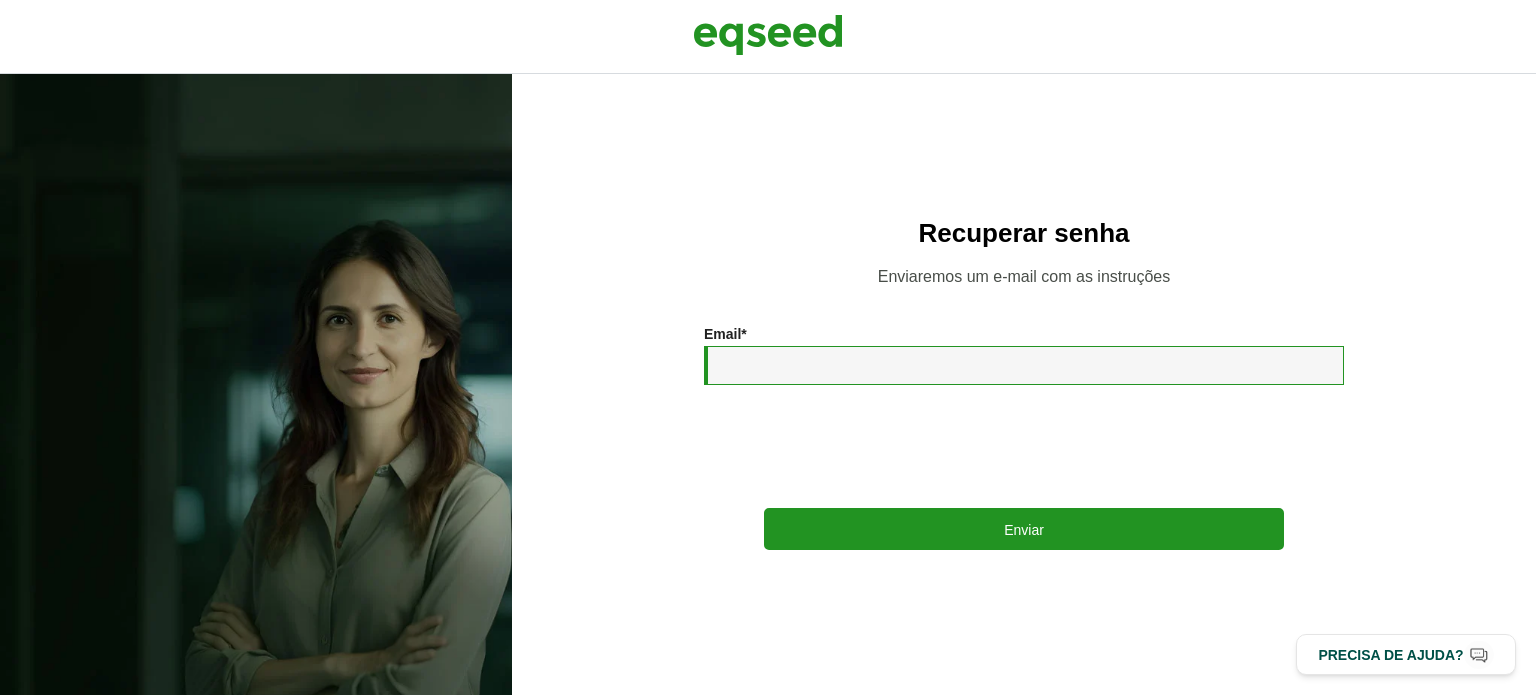 click on "Email  *" at bounding box center (1024, 365) 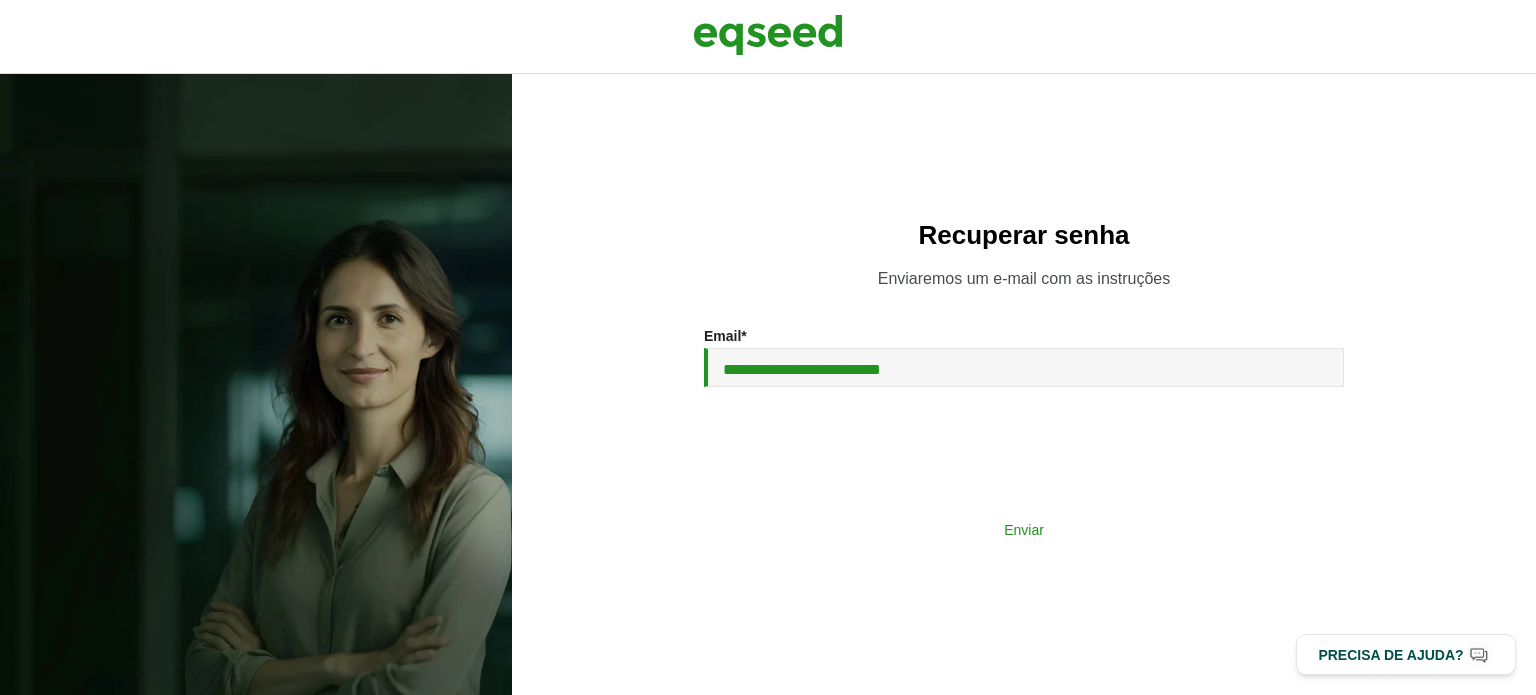 click on "Enviar" at bounding box center [1024, 529] 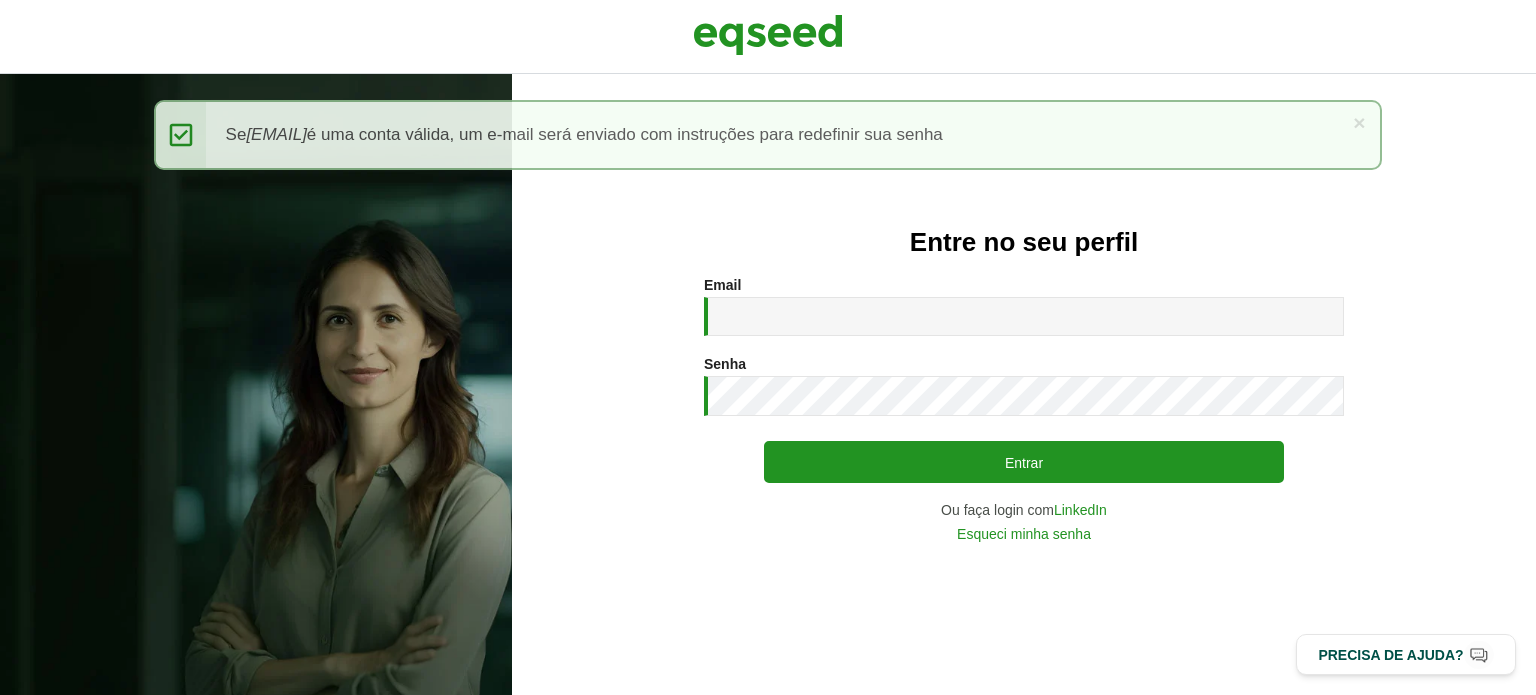 scroll, scrollTop: 0, scrollLeft: 0, axis: both 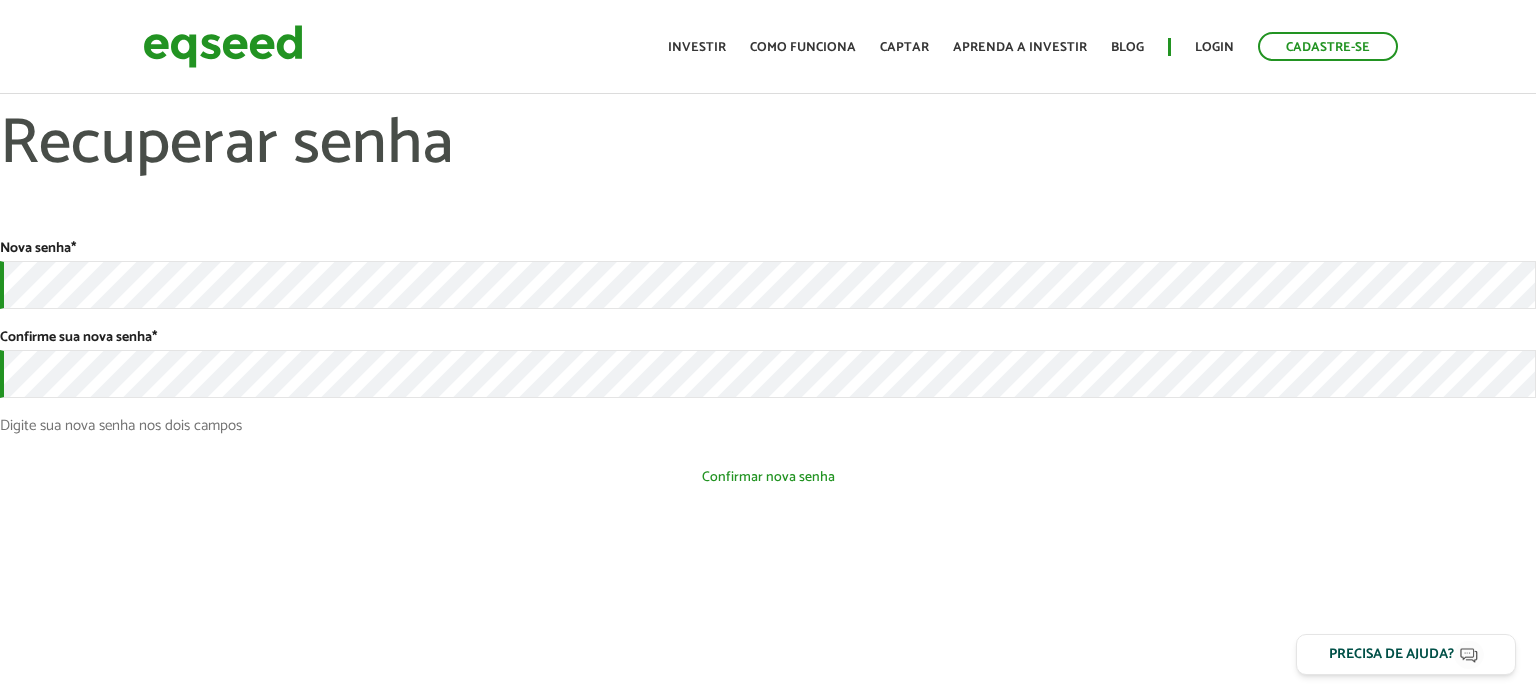 click on "Confirmar nova senha" at bounding box center (768, 477) 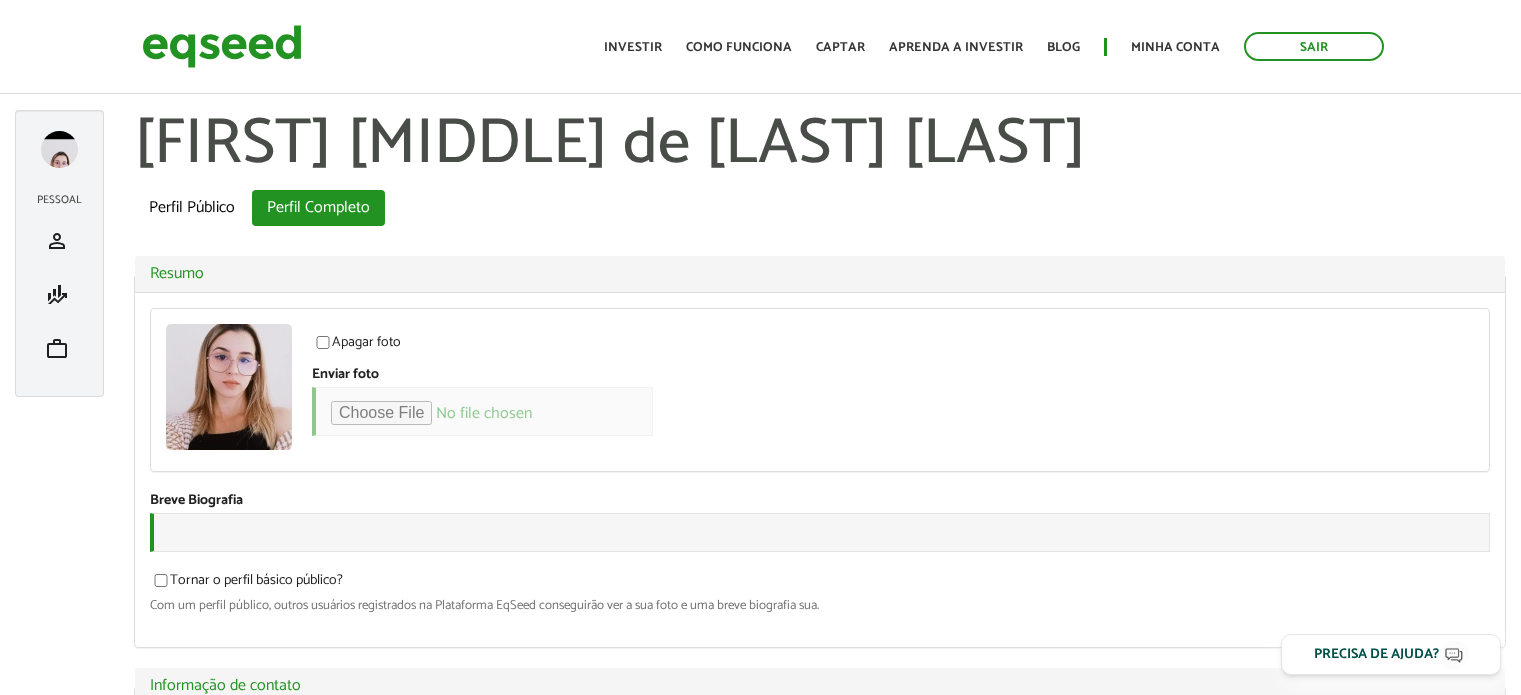 scroll, scrollTop: 0, scrollLeft: 0, axis: both 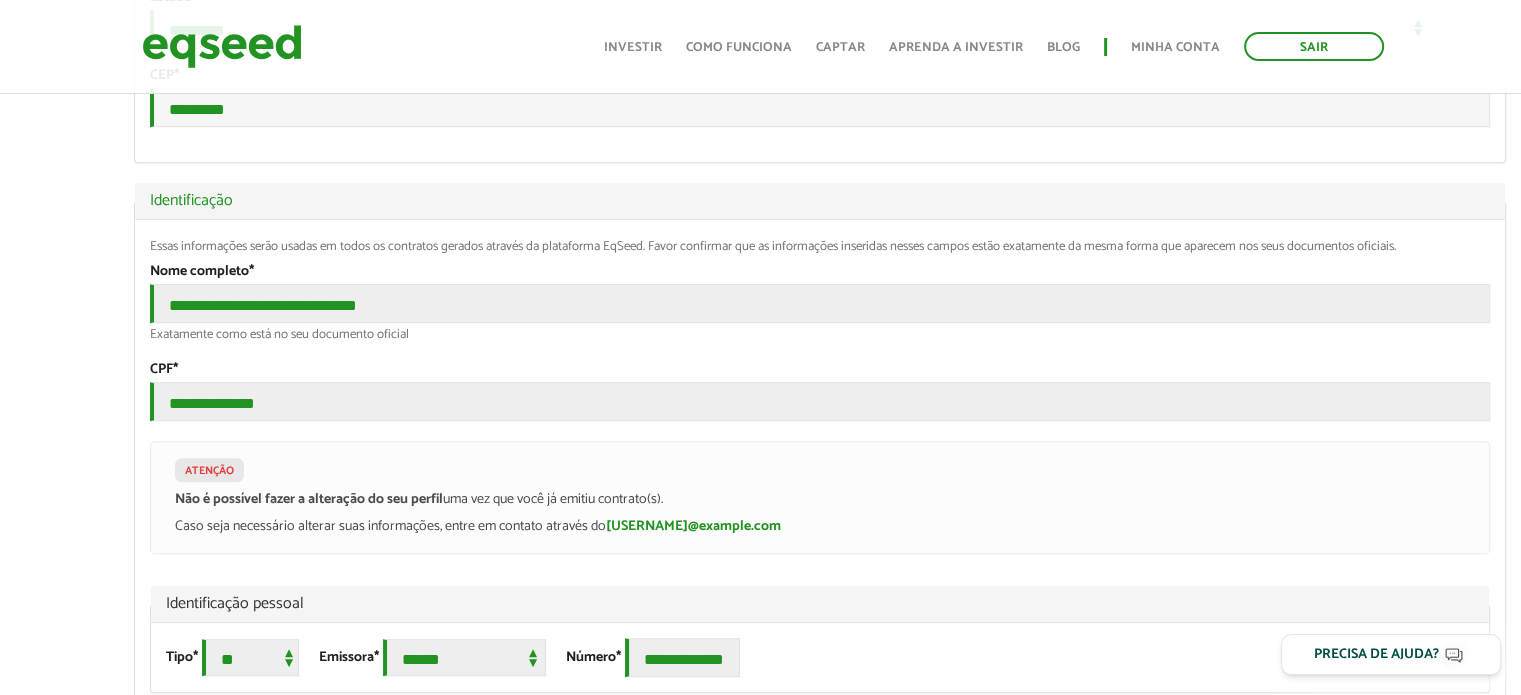 type on "**********" 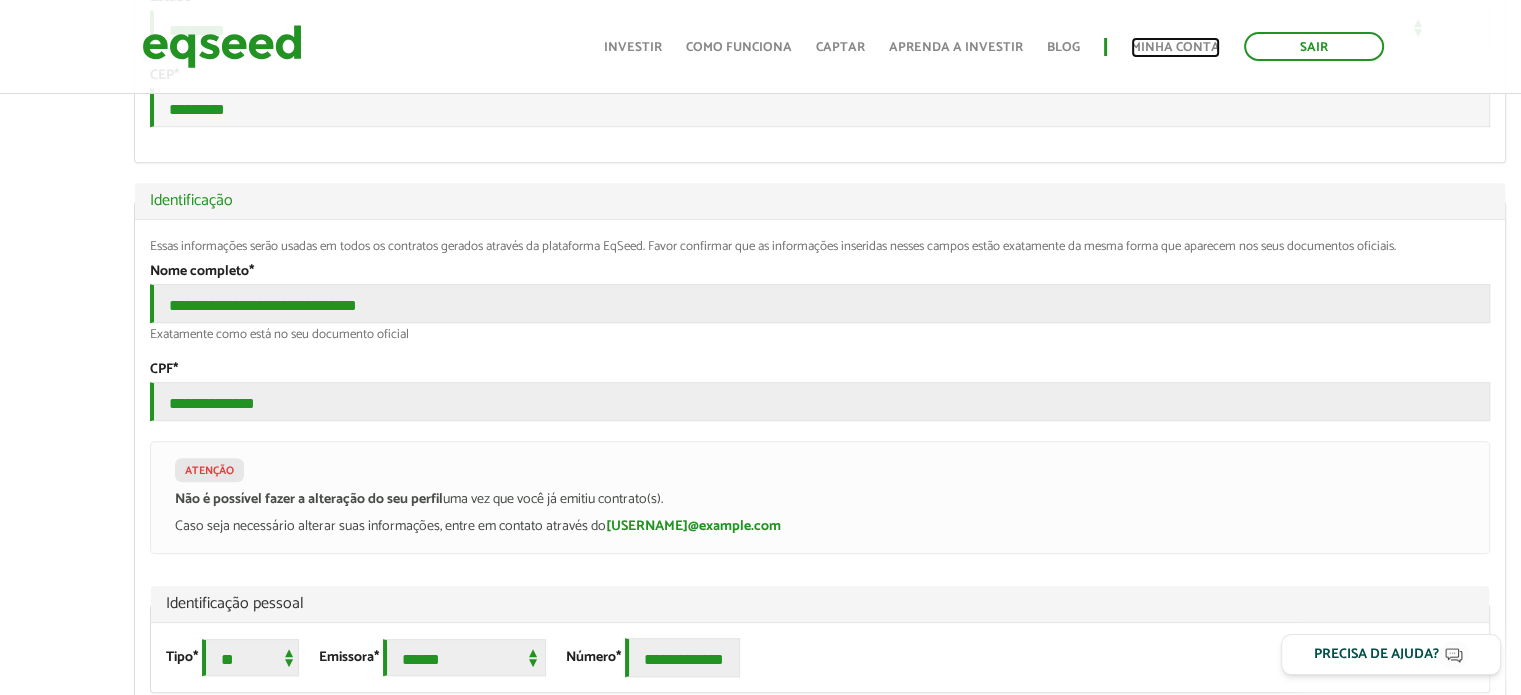 click on "Minha conta" at bounding box center [1175, 47] 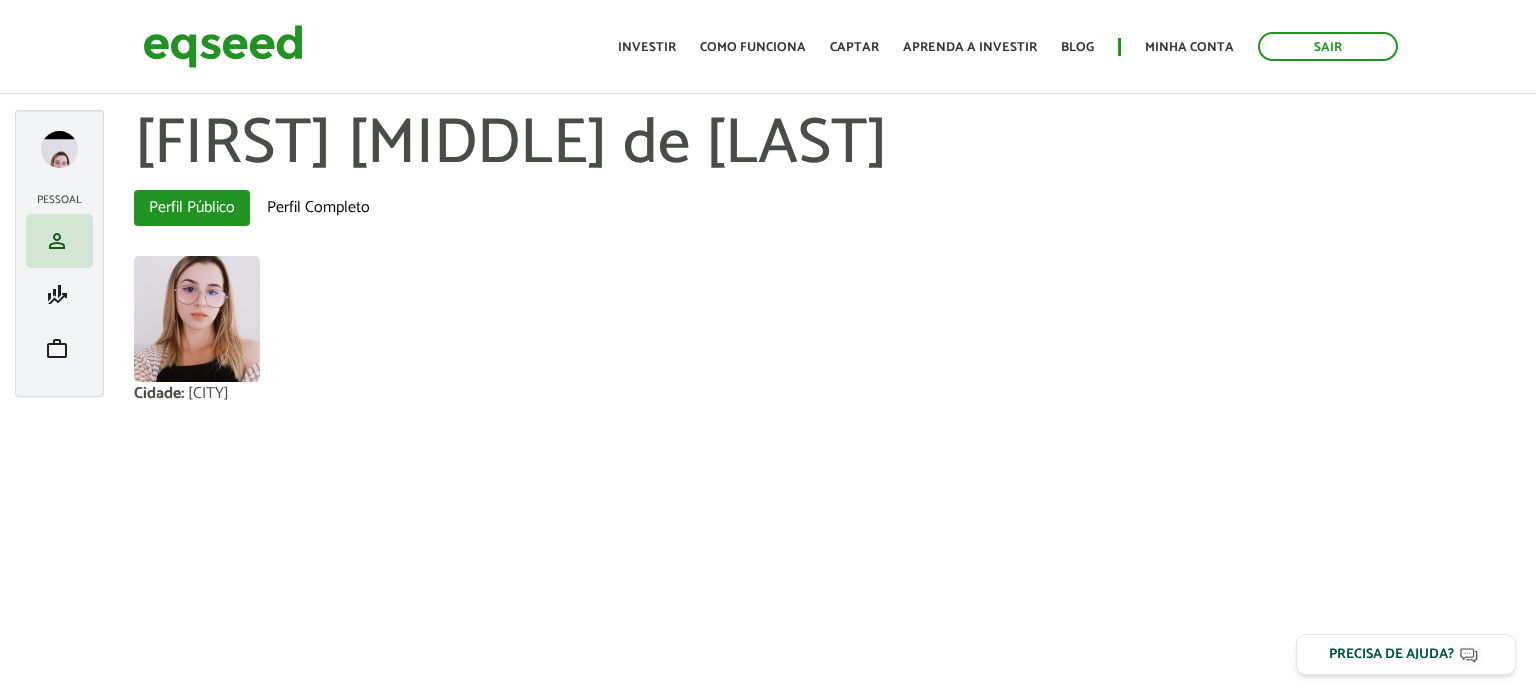 scroll, scrollTop: 0, scrollLeft: 0, axis: both 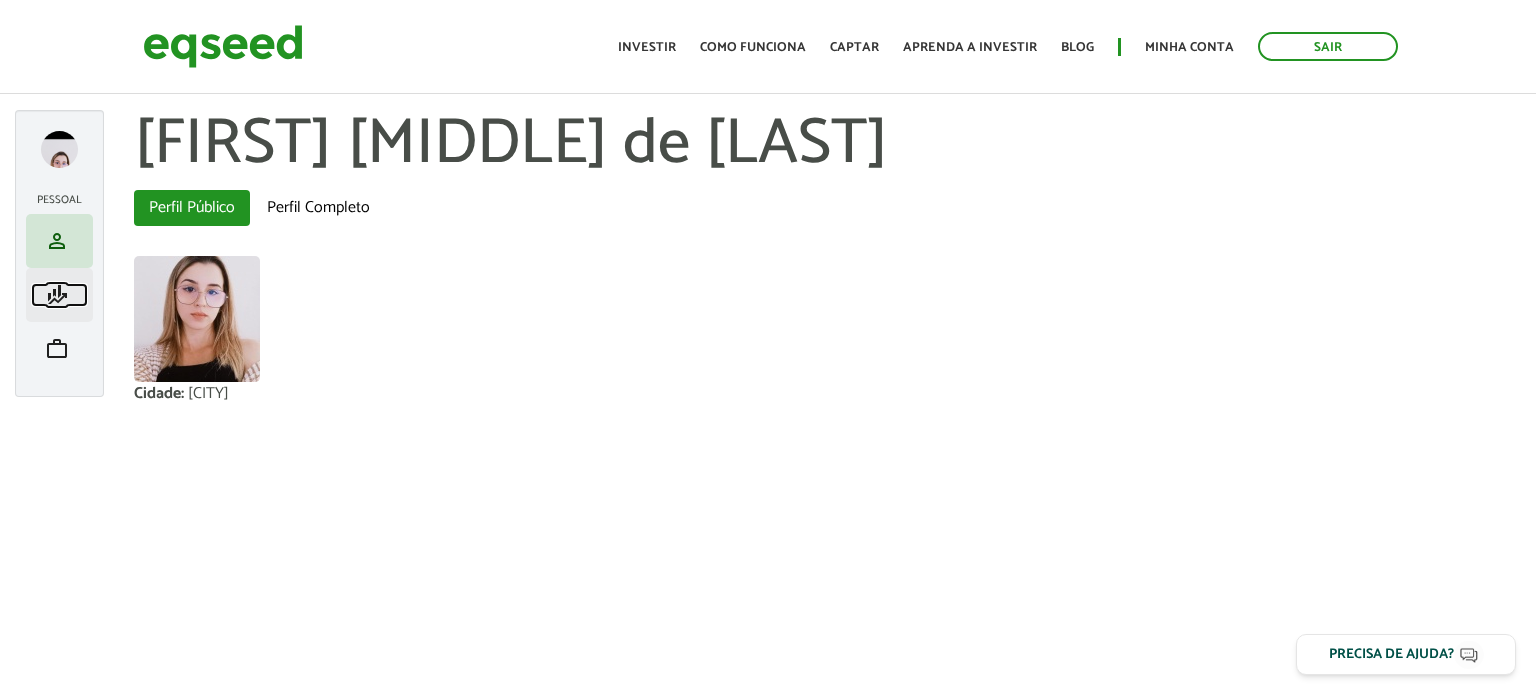 click on "finance_mode" at bounding box center [57, 295] 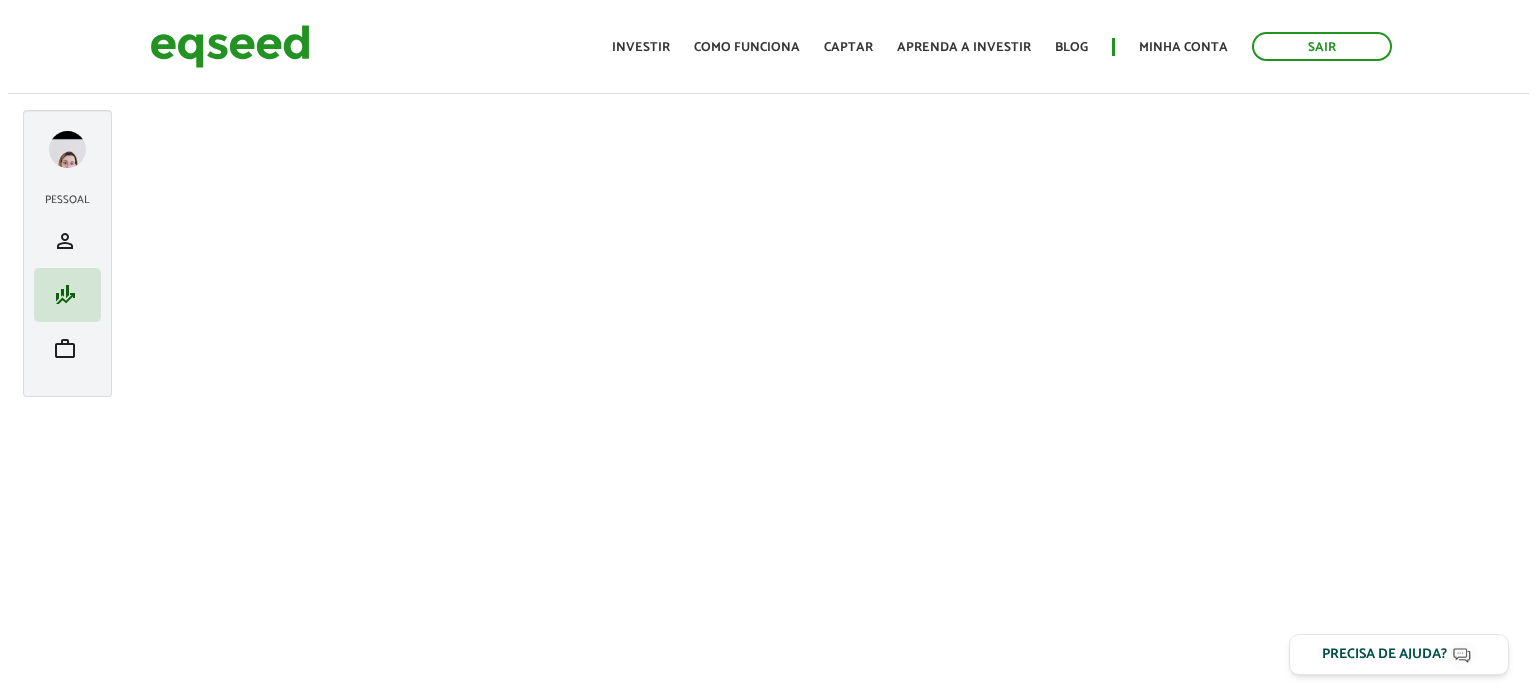 scroll, scrollTop: 0, scrollLeft: 0, axis: both 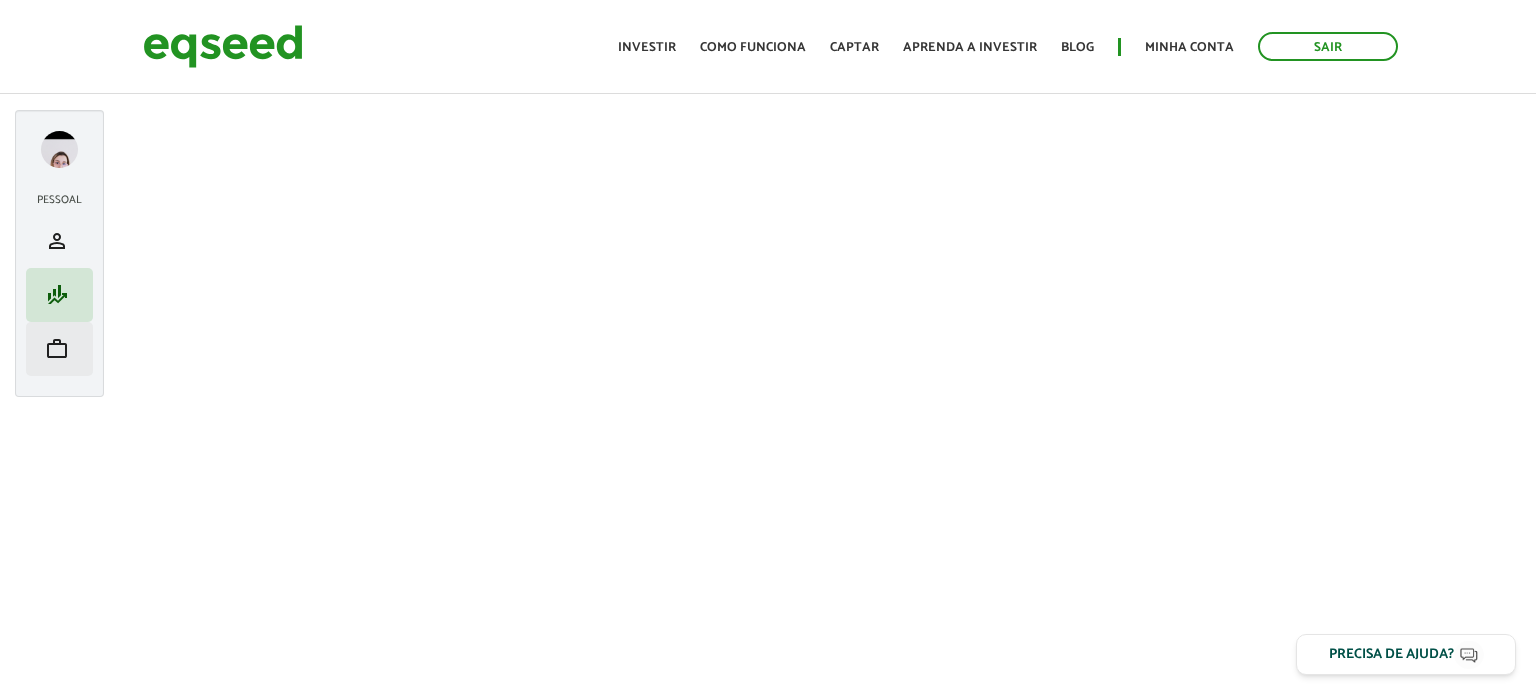 click on "work Meu portfólio" at bounding box center [59, 349] 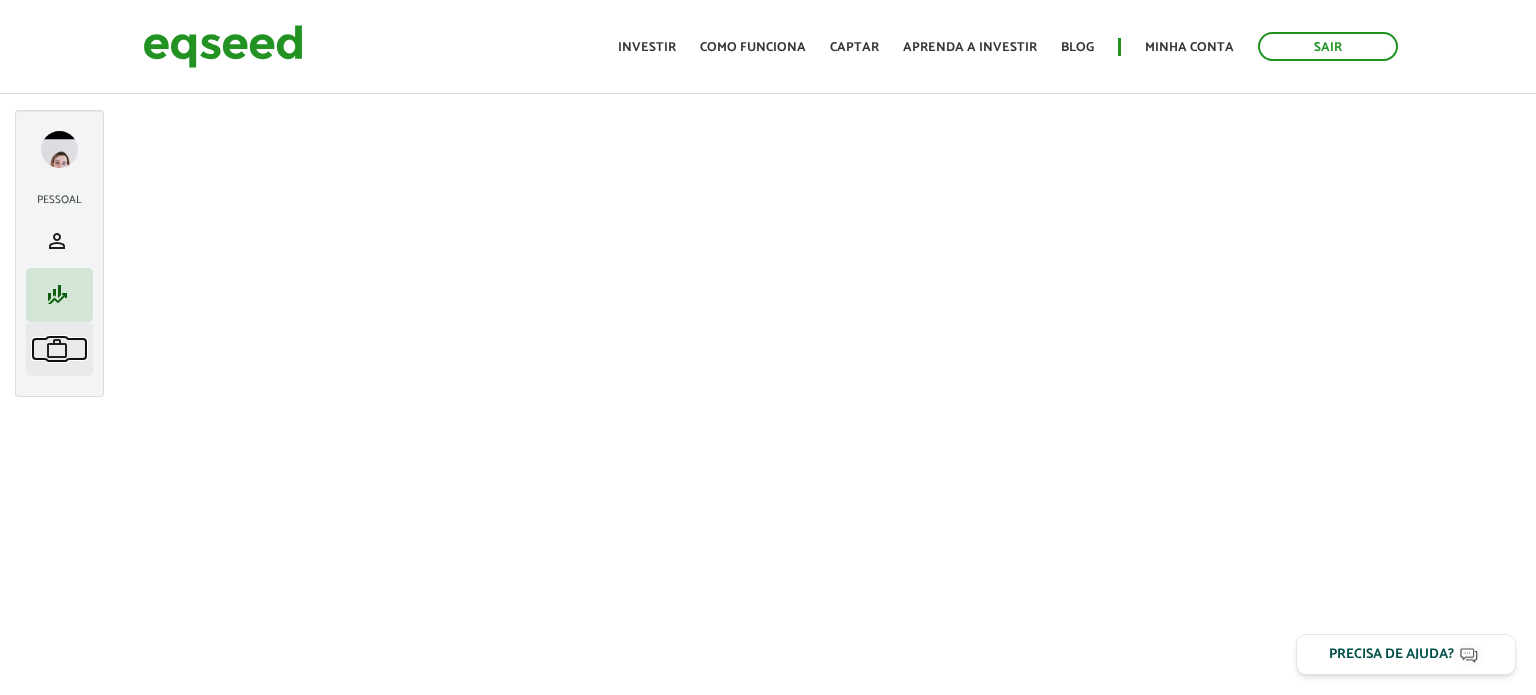 click on "work" at bounding box center (57, 349) 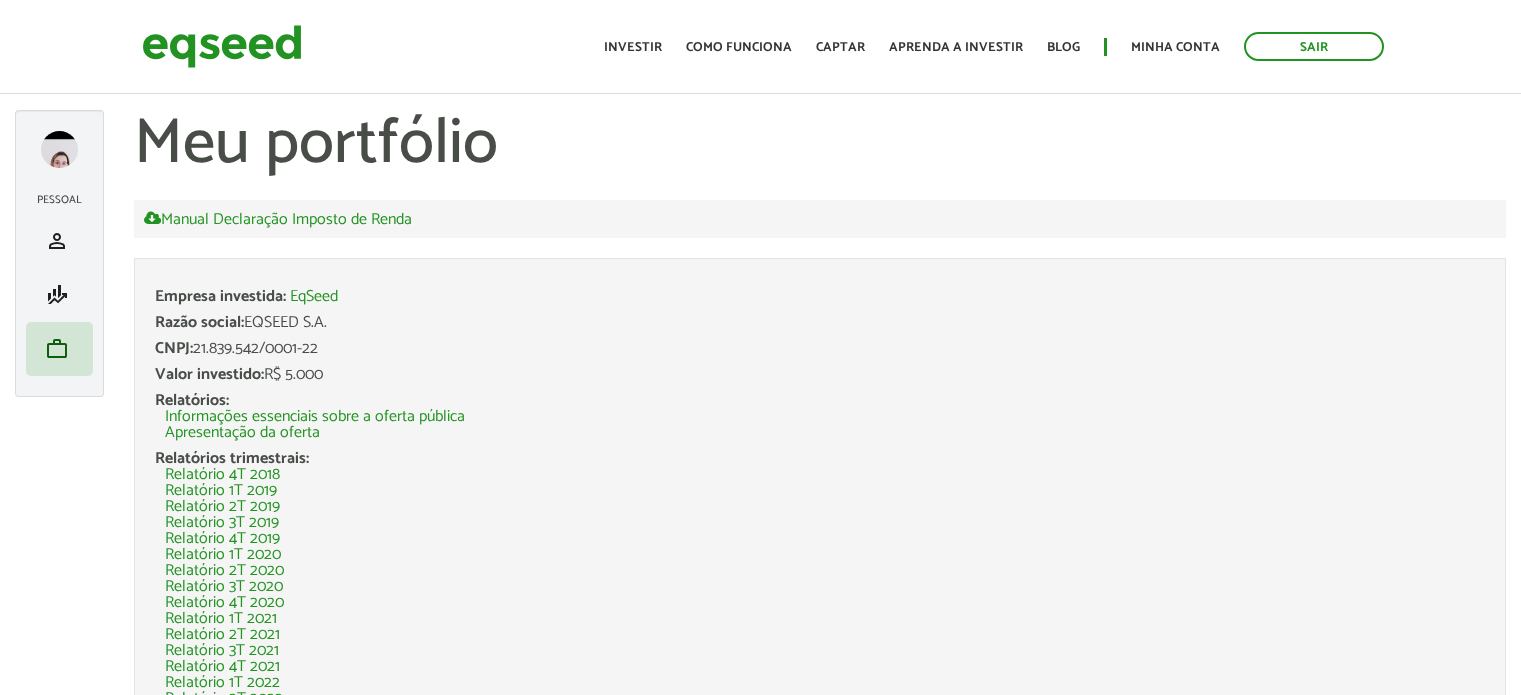 scroll, scrollTop: 0, scrollLeft: 0, axis: both 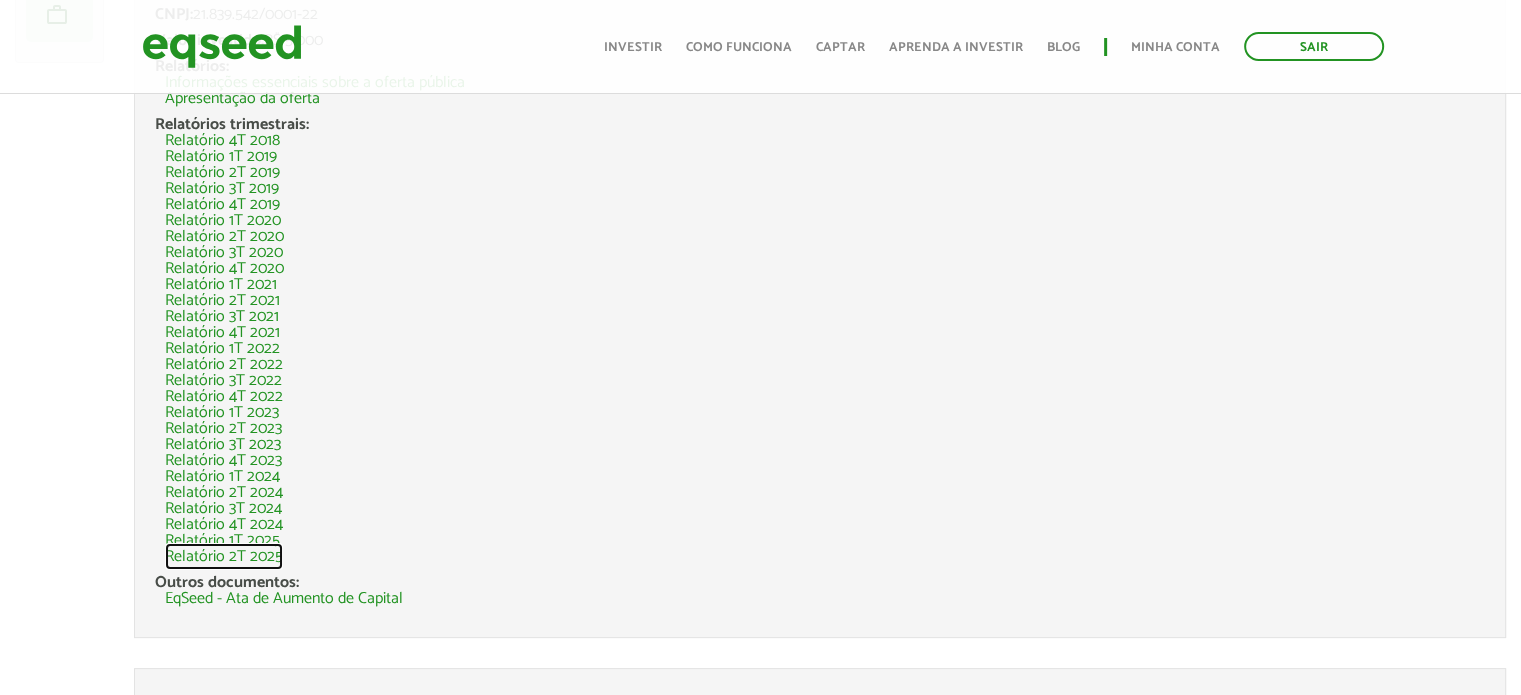 click on "Relatório 2T 2025" at bounding box center [224, 557] 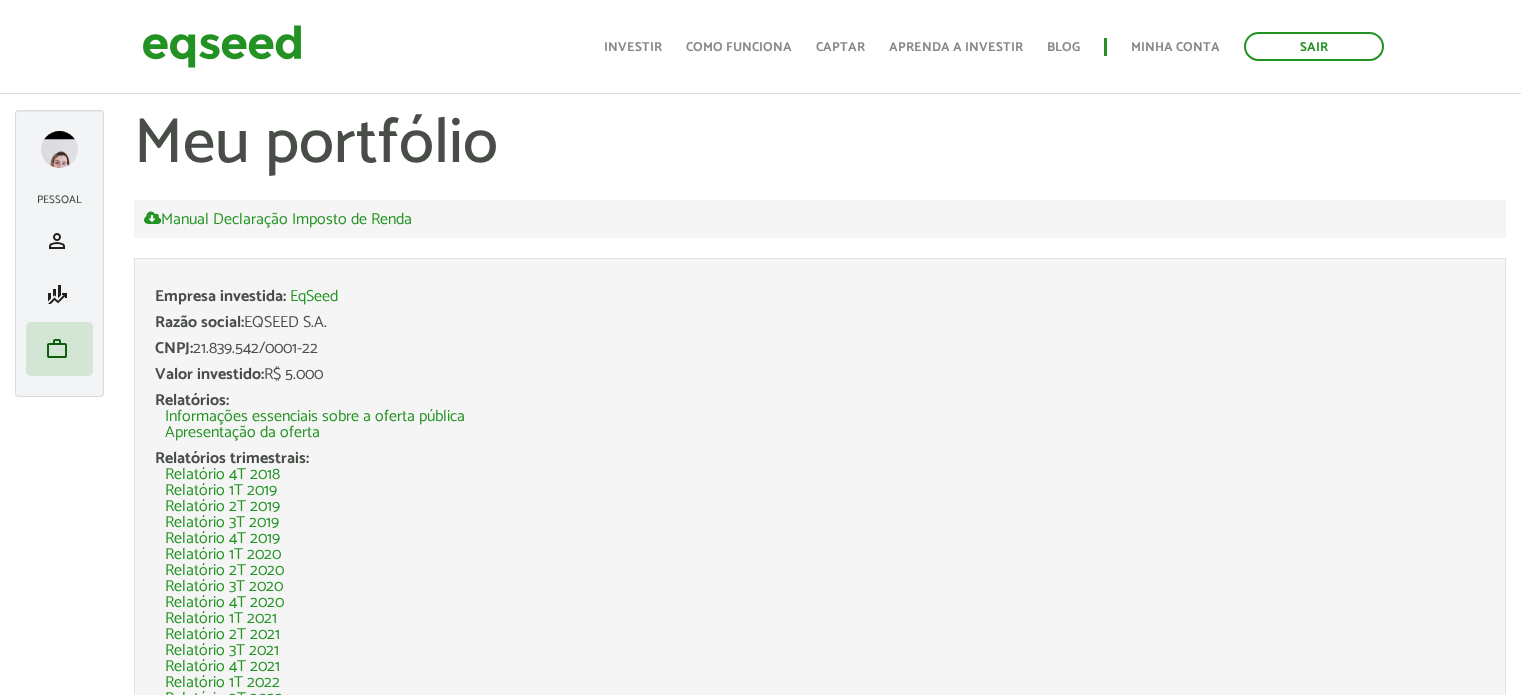 scroll, scrollTop: 334, scrollLeft: 0, axis: vertical 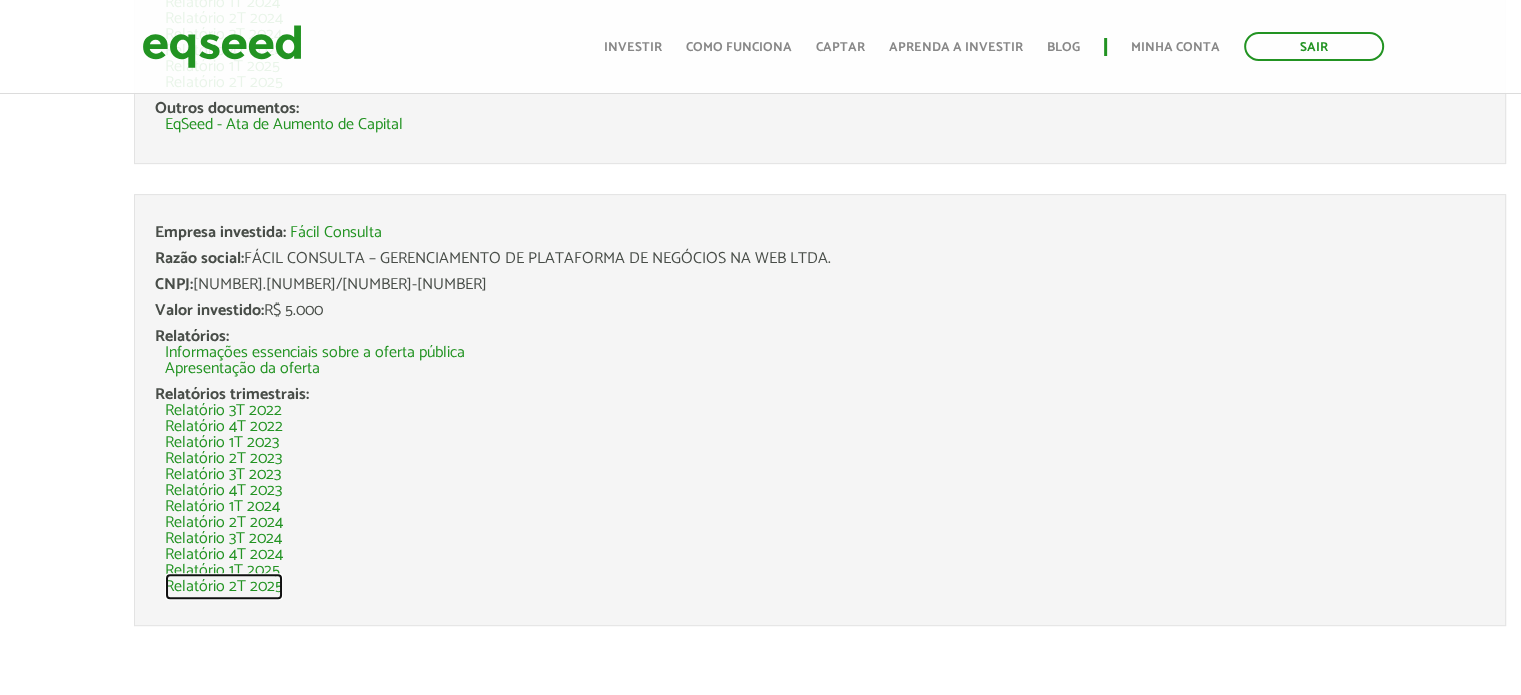 click on "Relatório 2T 2025" at bounding box center (224, 587) 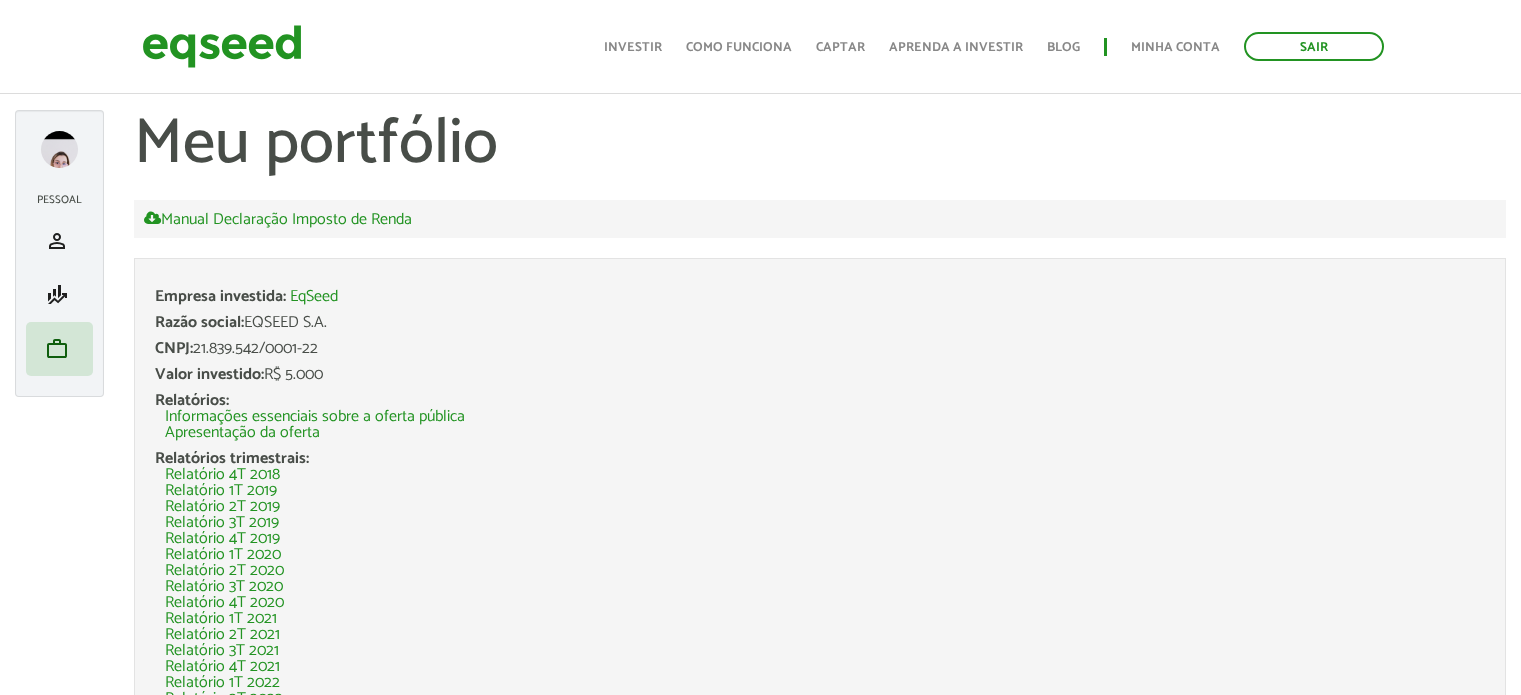 scroll, scrollTop: 808, scrollLeft: 0, axis: vertical 